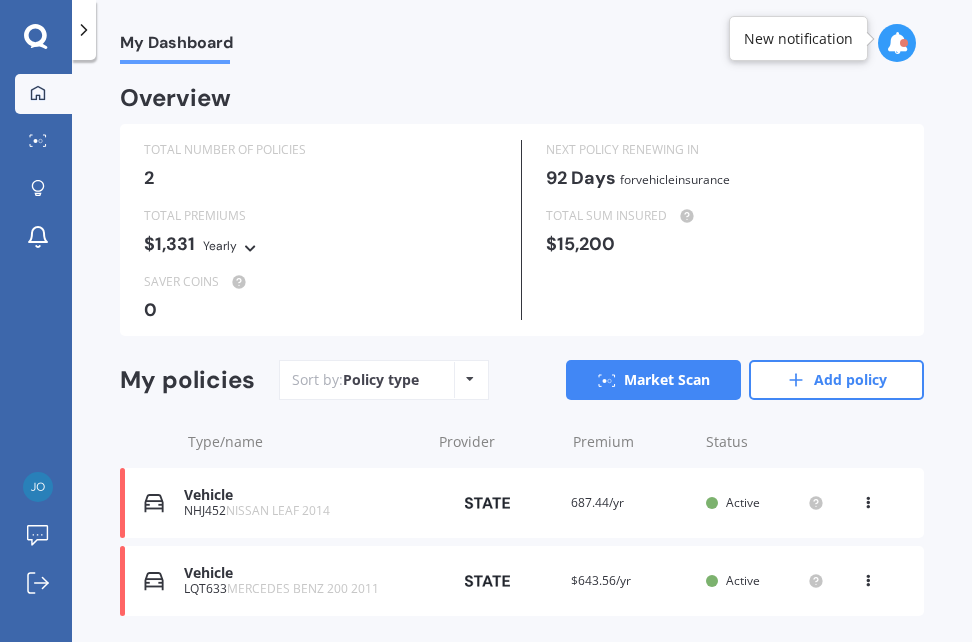 scroll, scrollTop: 0, scrollLeft: 0, axis: both 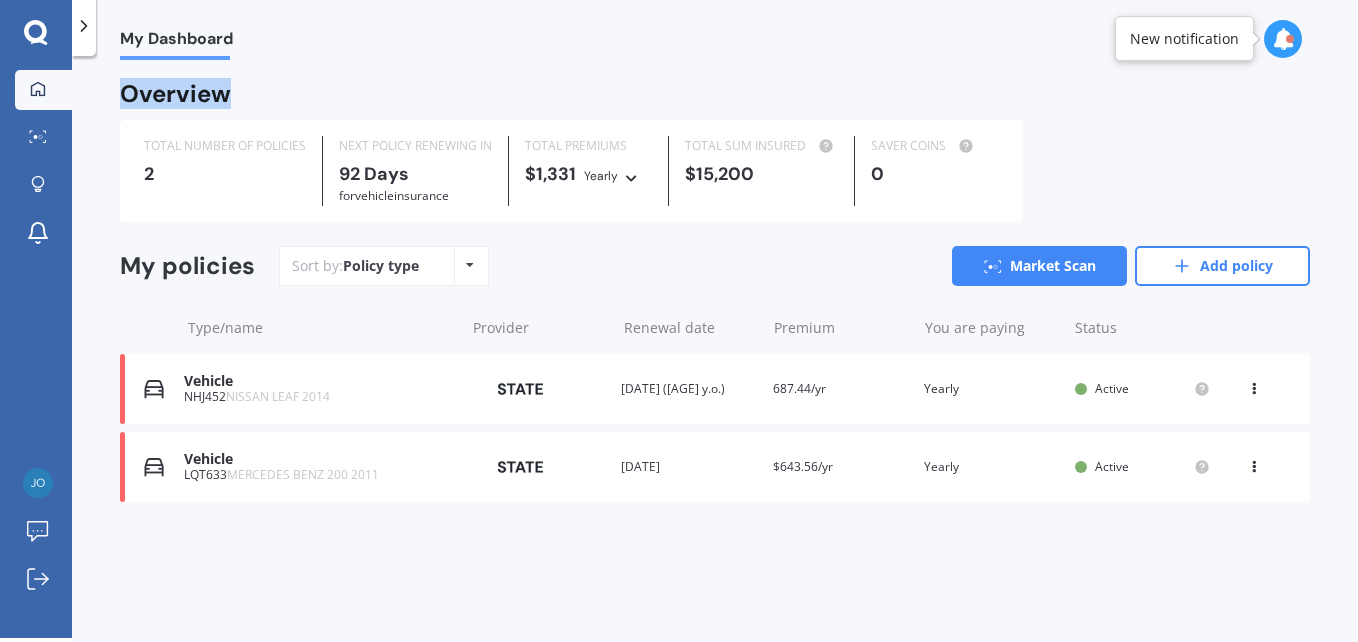click on "View option View policy Delete" at bounding box center (1256, 389) 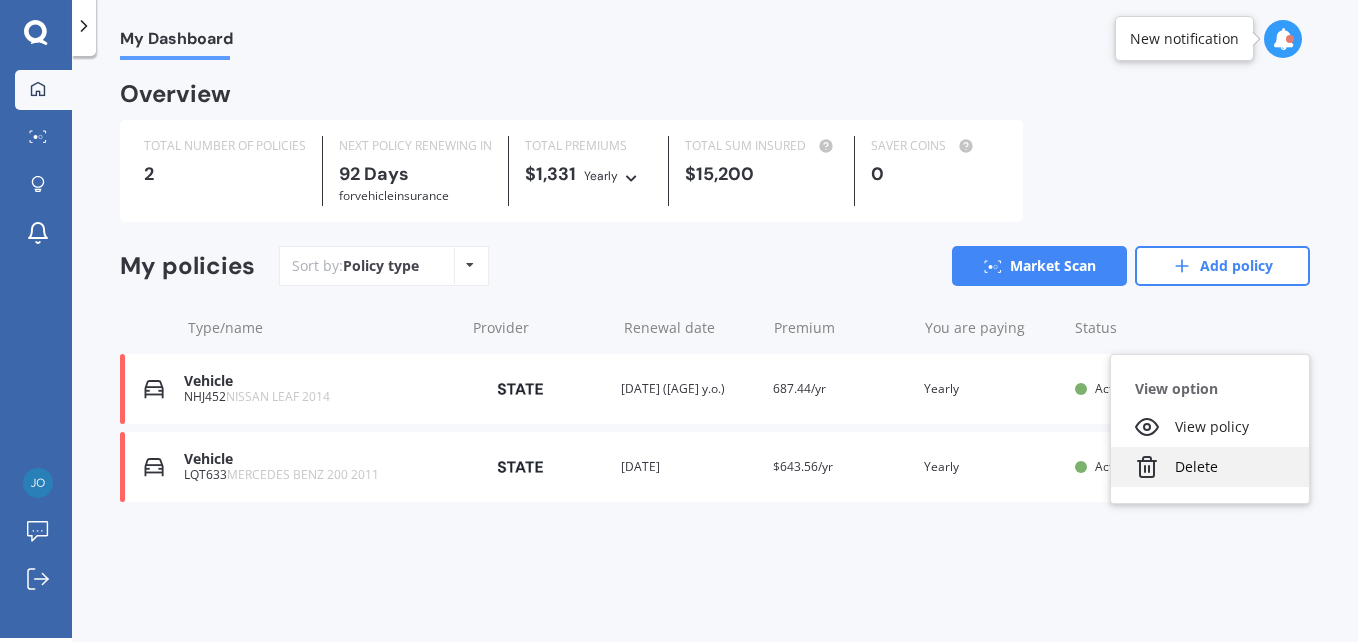 click on "Delete" at bounding box center [1210, 467] 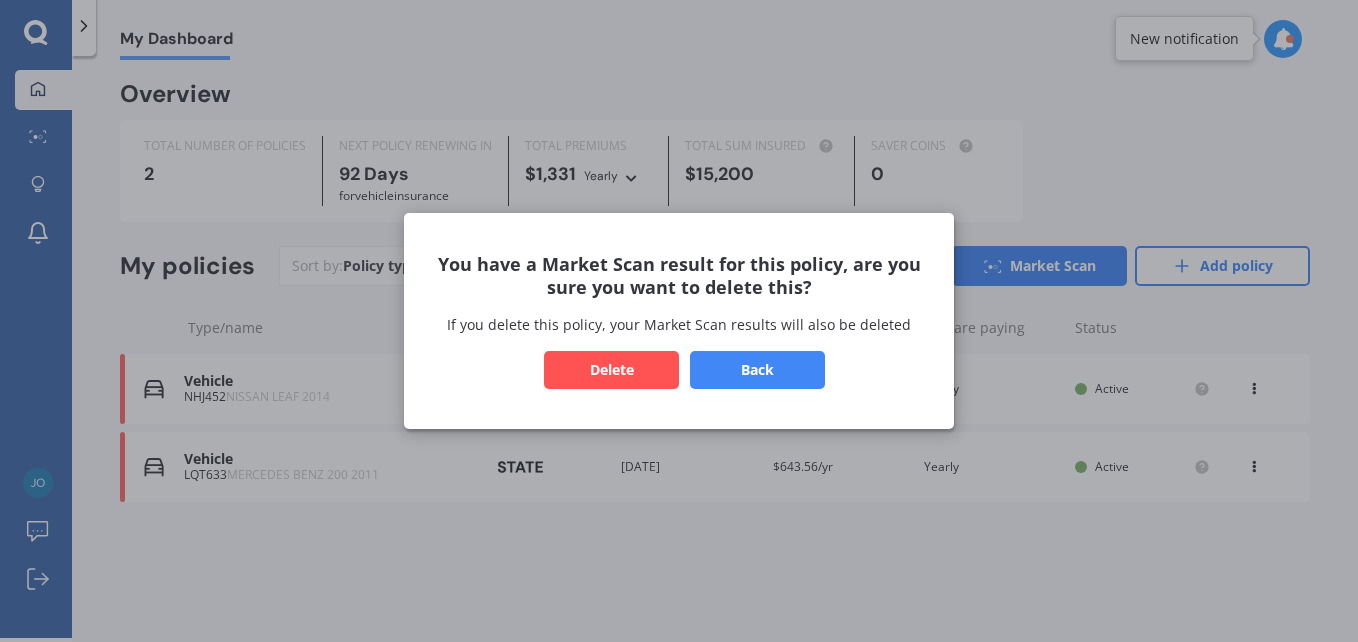 click on "Delete" at bounding box center [611, 370] 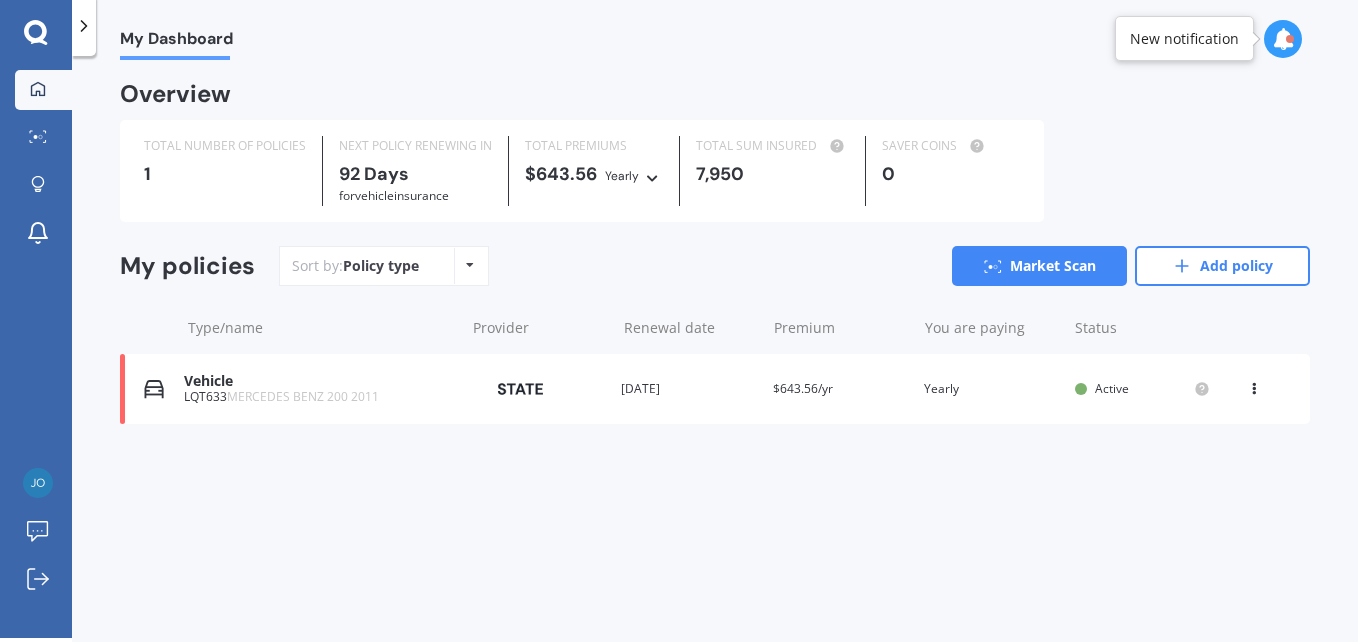 click at bounding box center [1254, 385] 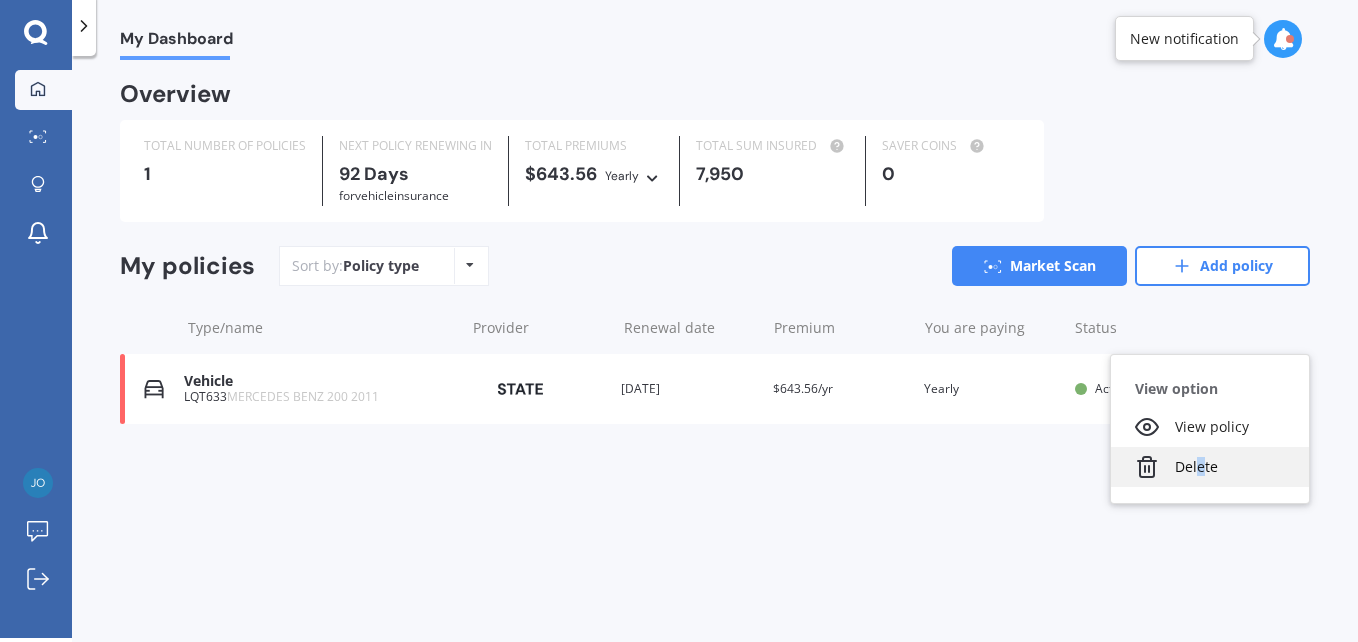 click on "Delete" at bounding box center (1210, 467) 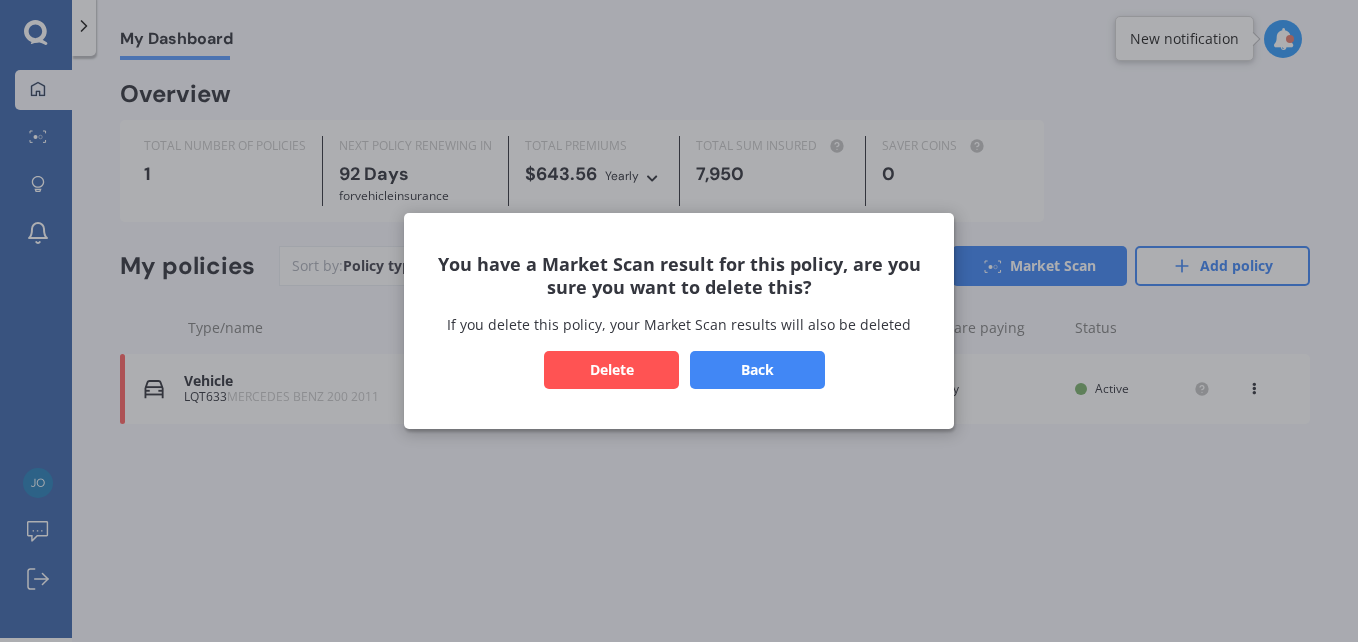 click on "Delete" at bounding box center [611, 370] 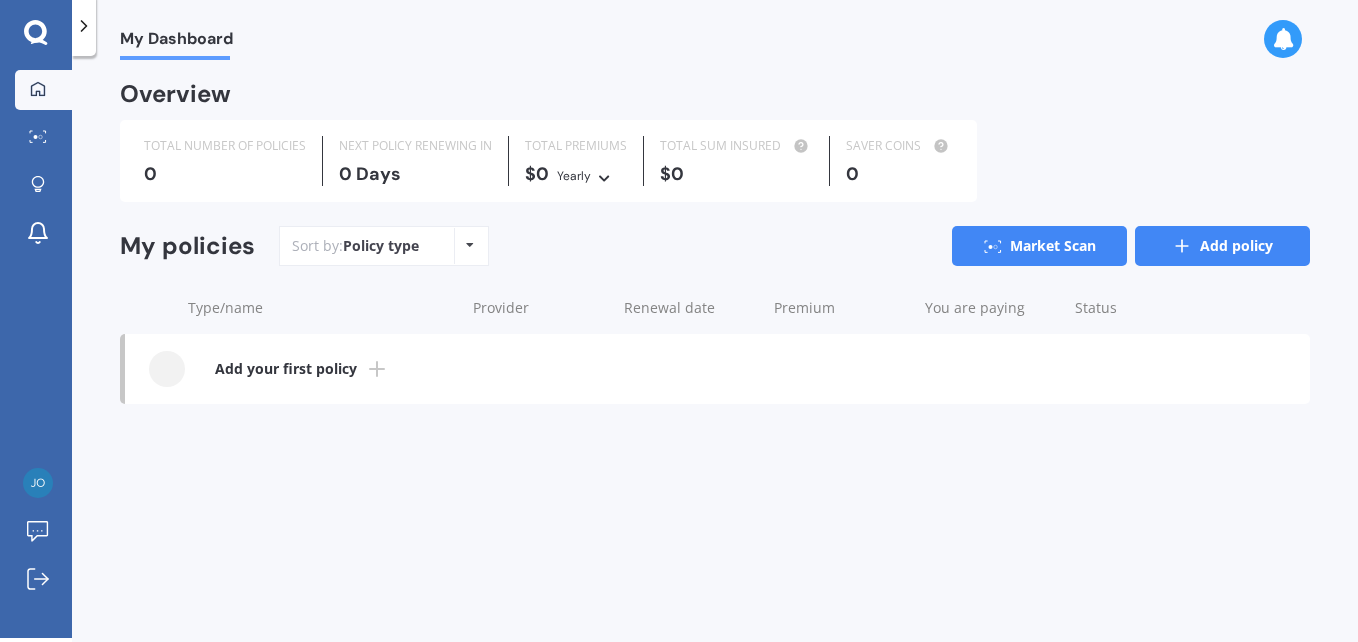 click 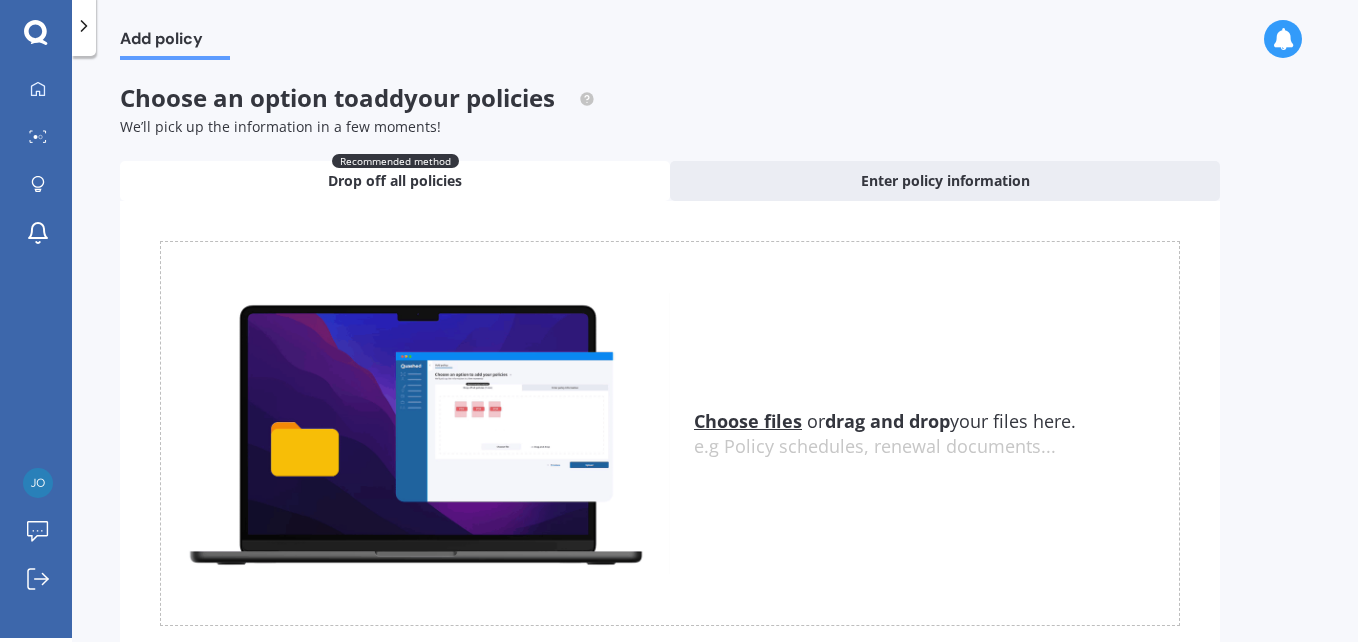 click on "Choose files" at bounding box center (748, 421) 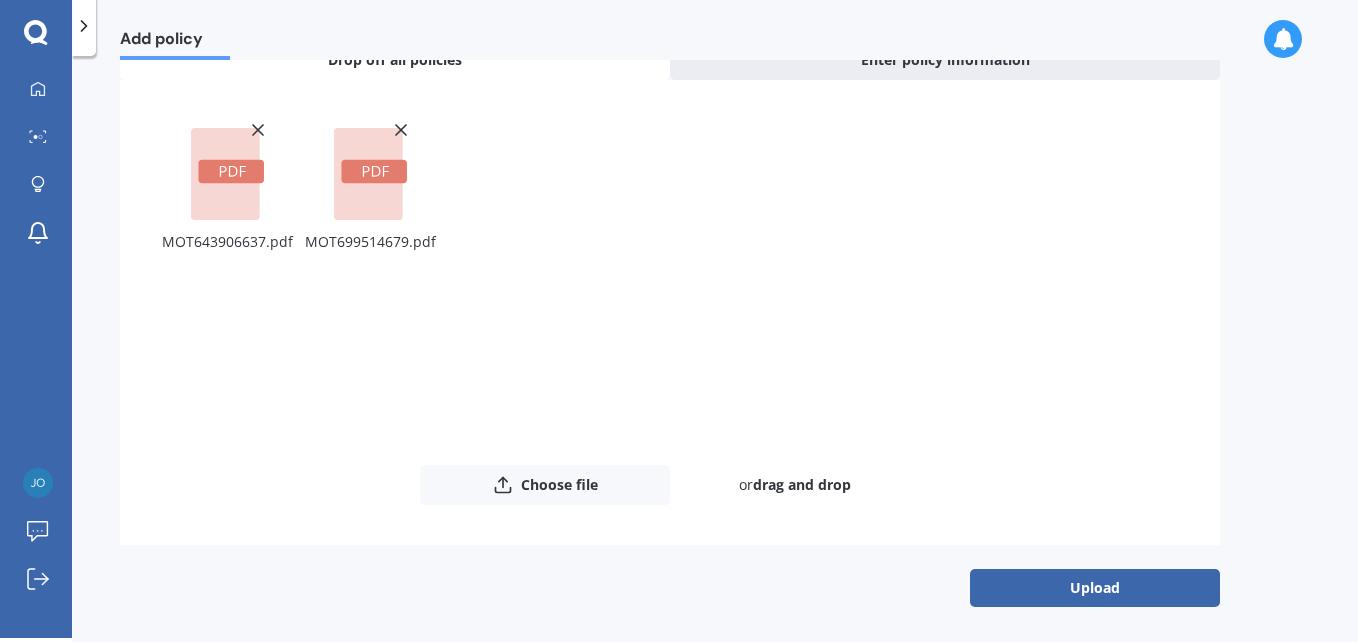 scroll, scrollTop: 126, scrollLeft: 0, axis: vertical 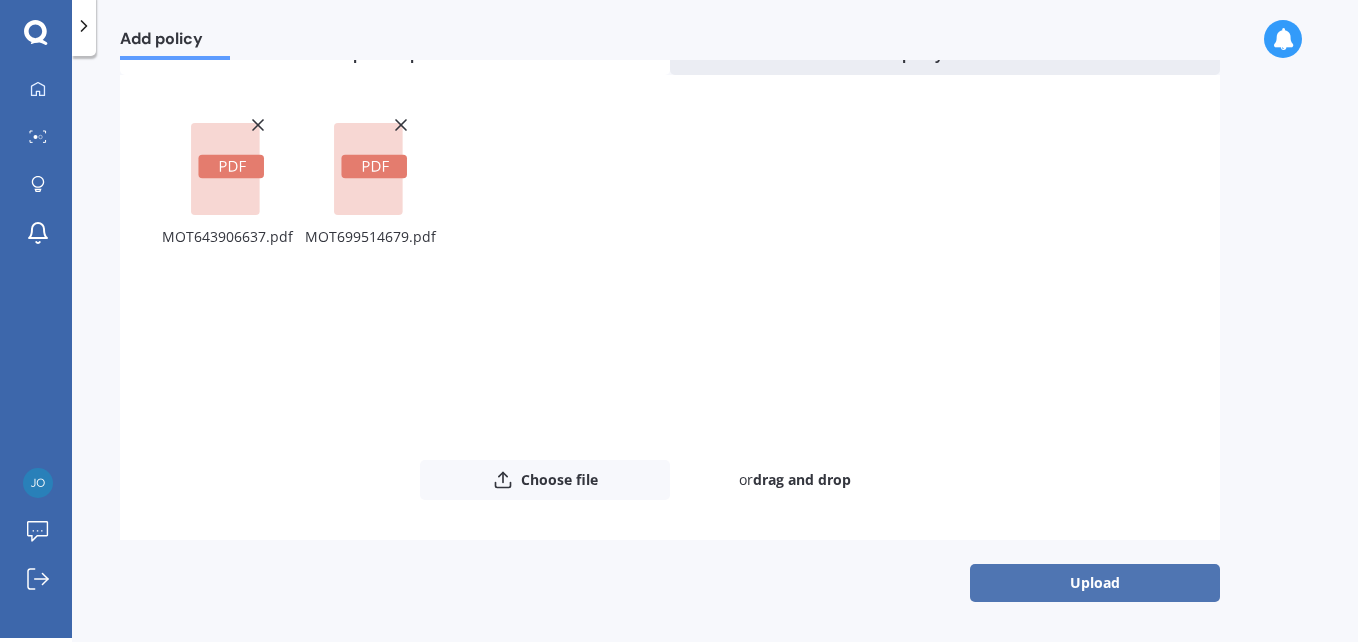 click on "Upload" at bounding box center [1095, 583] 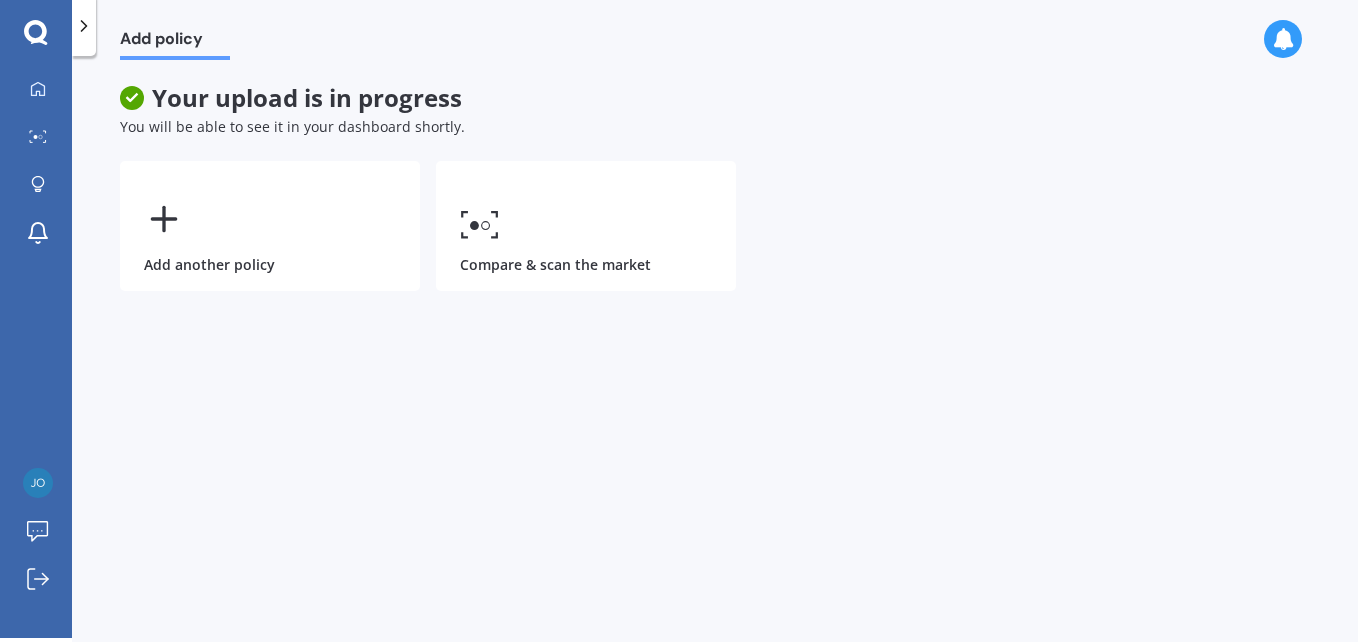 scroll, scrollTop: 0, scrollLeft: 0, axis: both 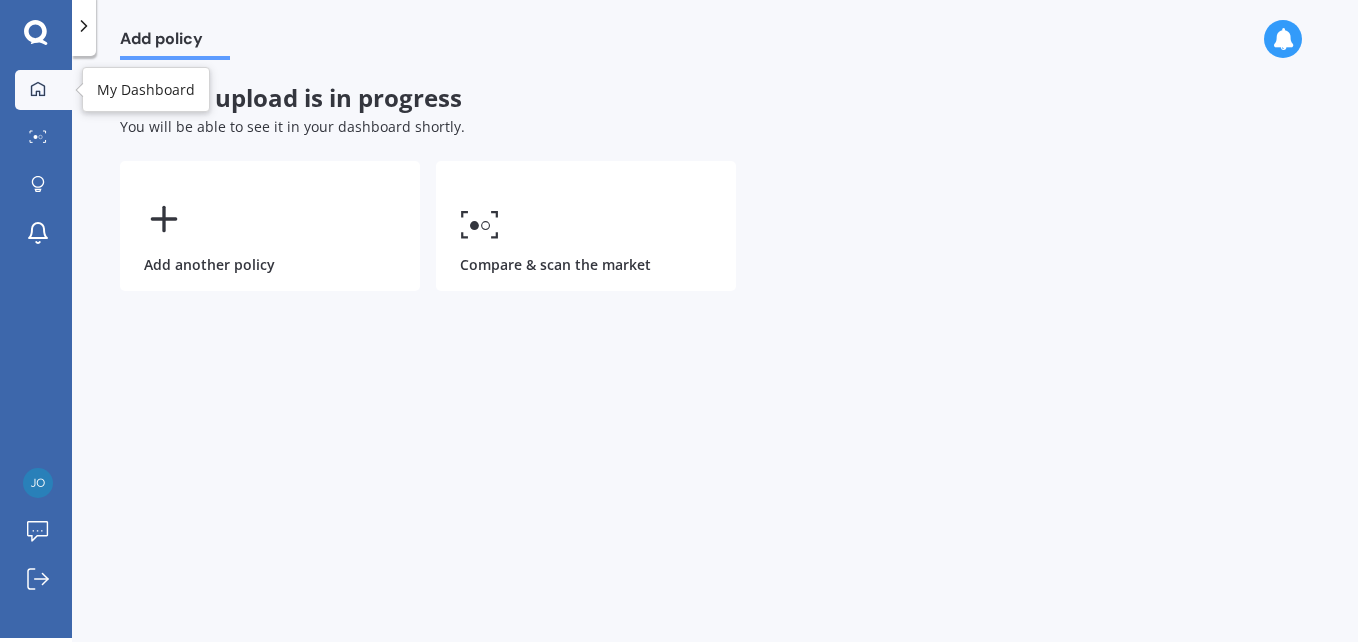 click 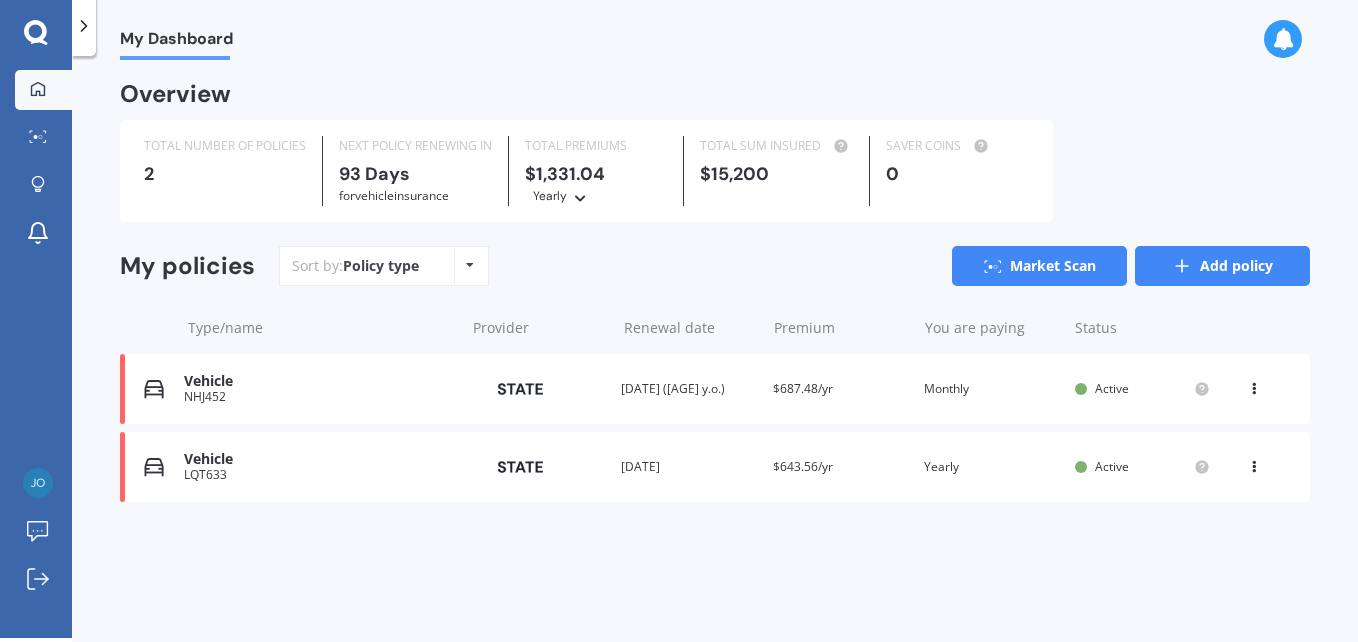 click 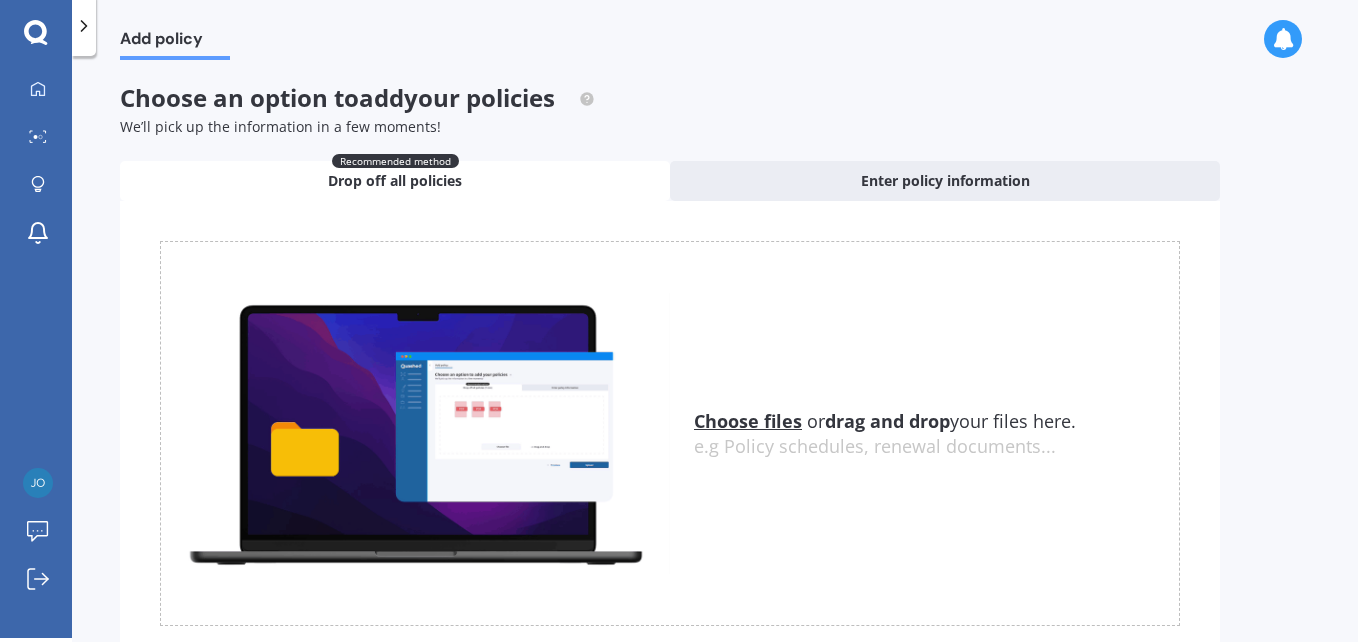 click on "Choose files" at bounding box center [748, 421] 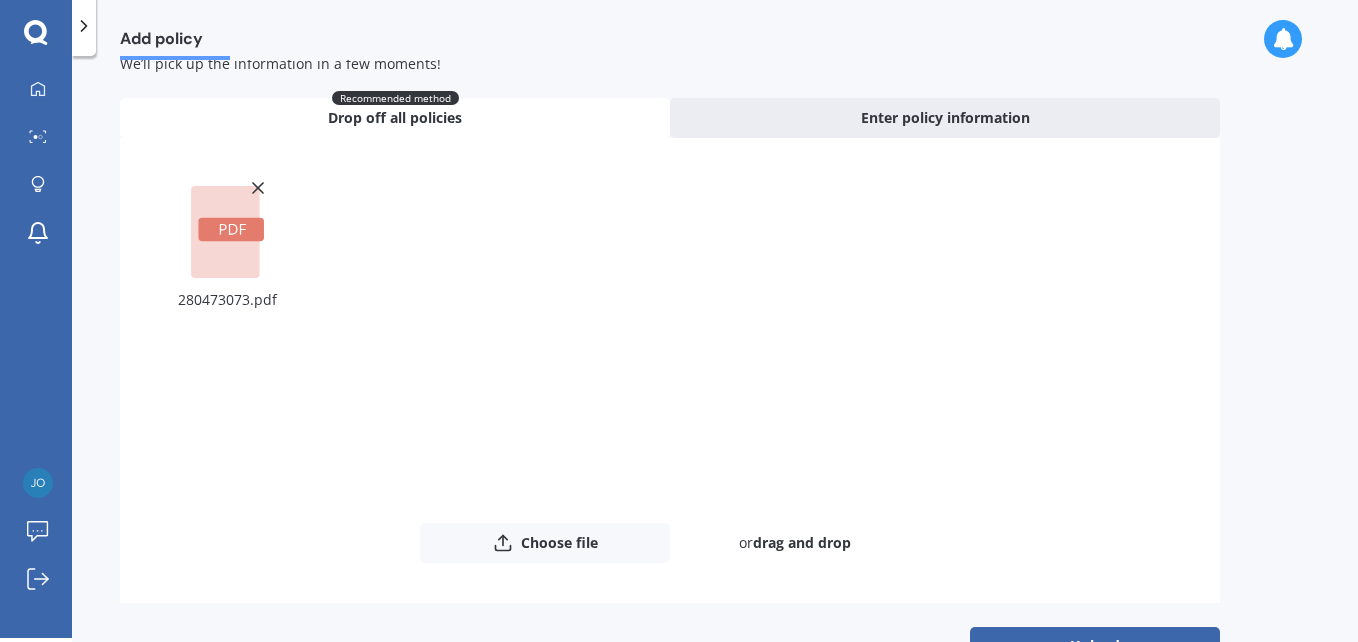 scroll, scrollTop: 126, scrollLeft: 0, axis: vertical 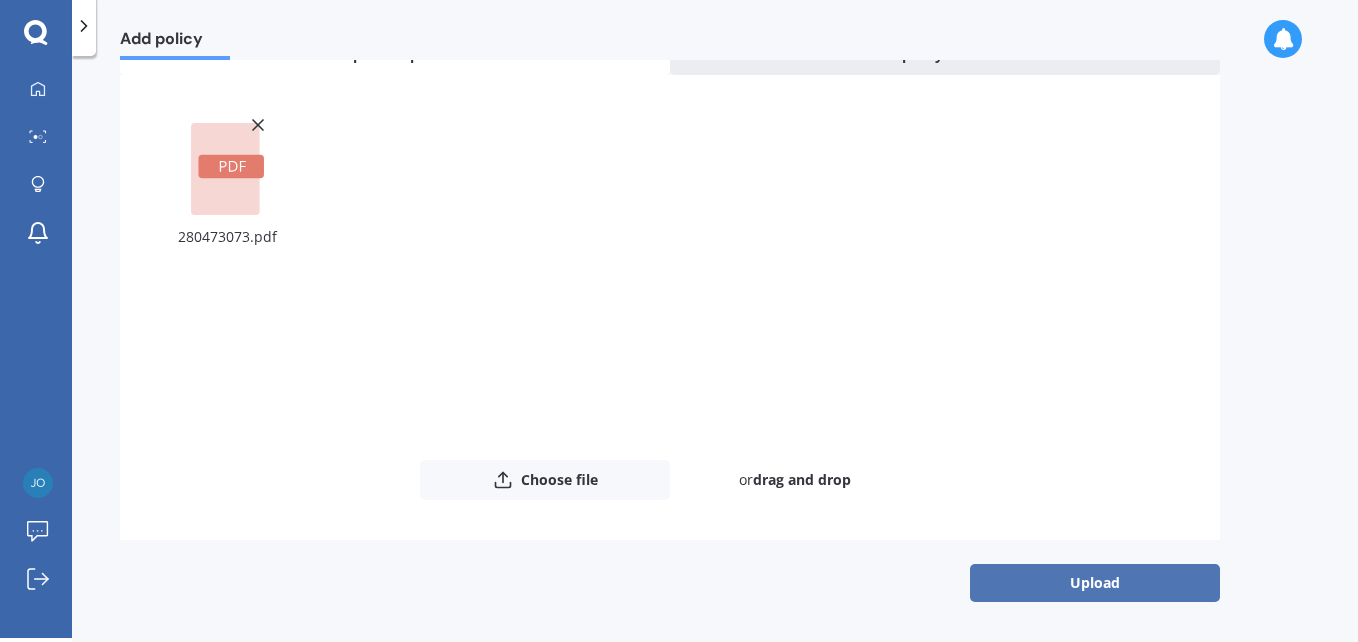 click on "Upload" at bounding box center (1095, 583) 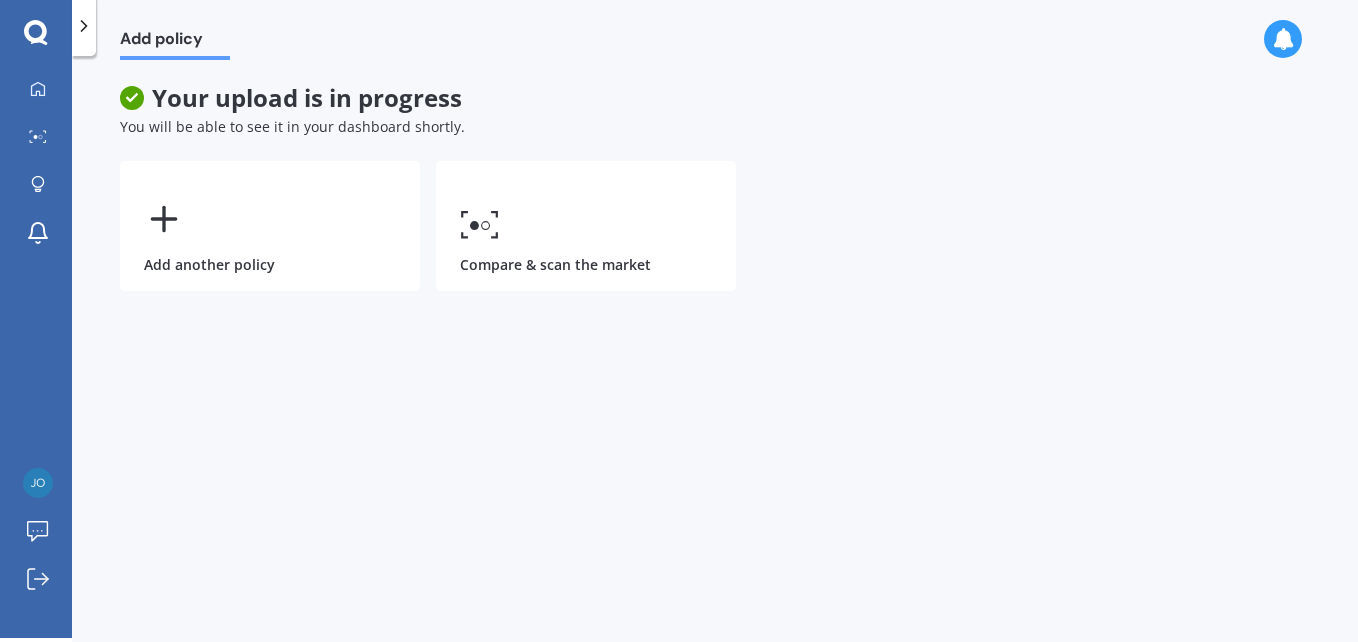 scroll, scrollTop: 0, scrollLeft: 0, axis: both 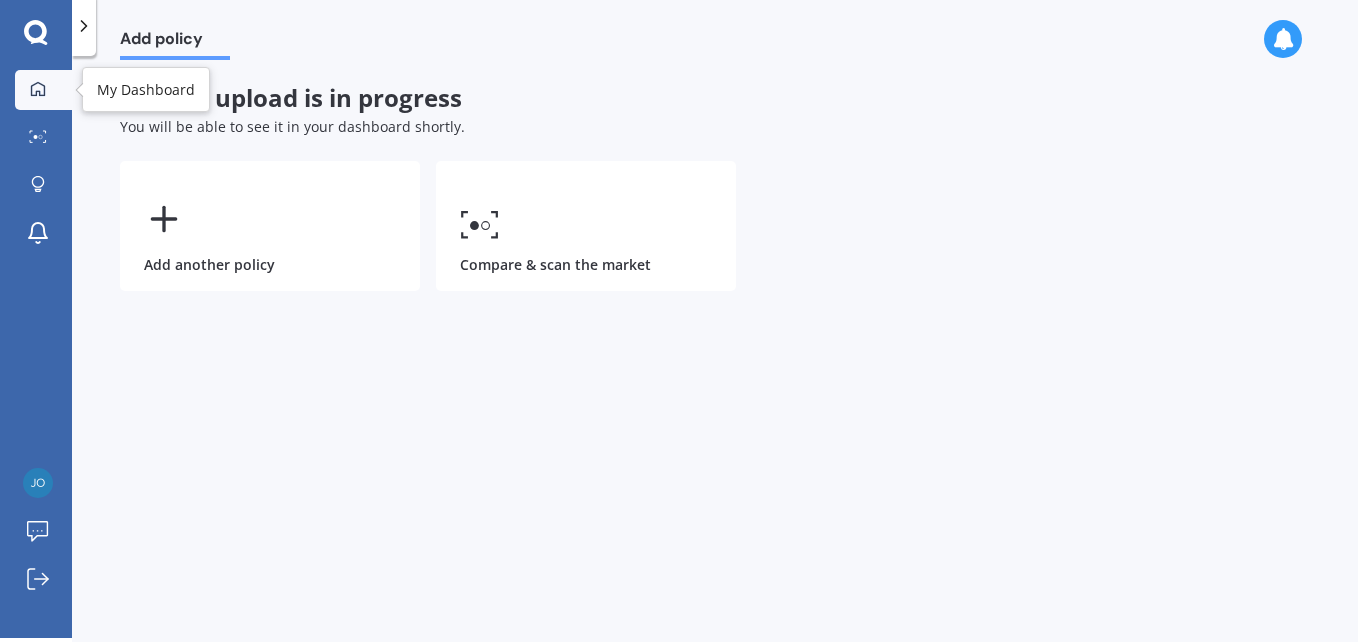 click 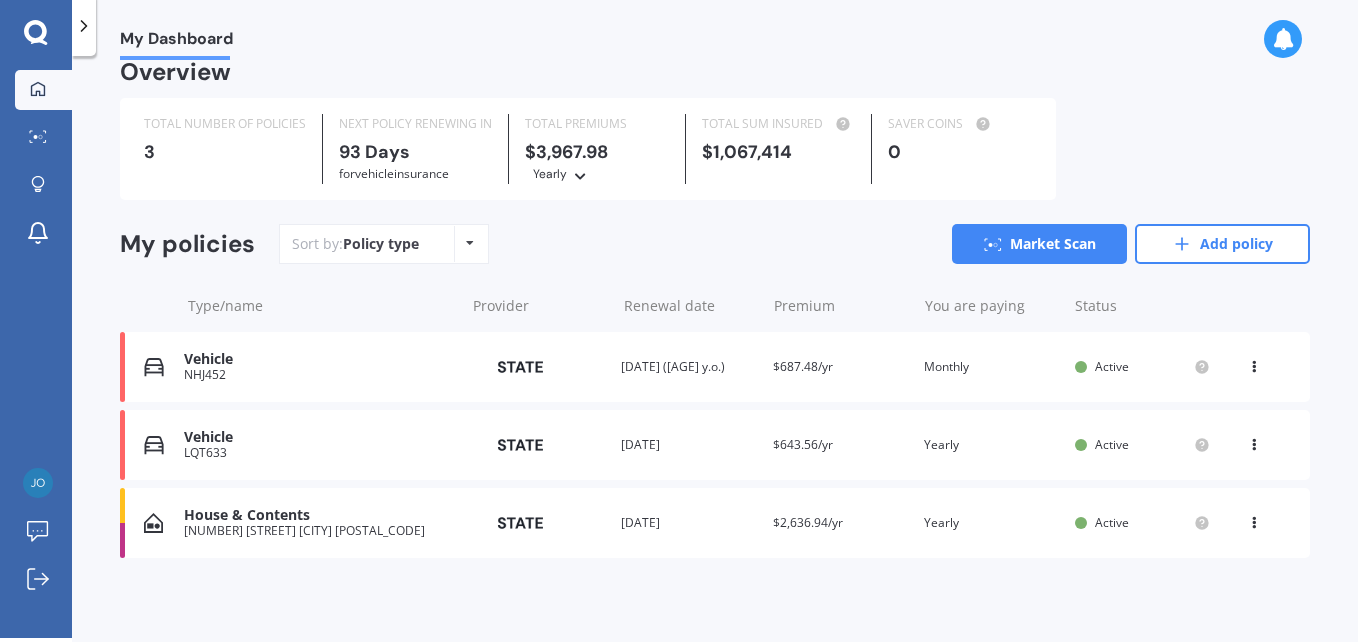 scroll, scrollTop: 28, scrollLeft: 0, axis: vertical 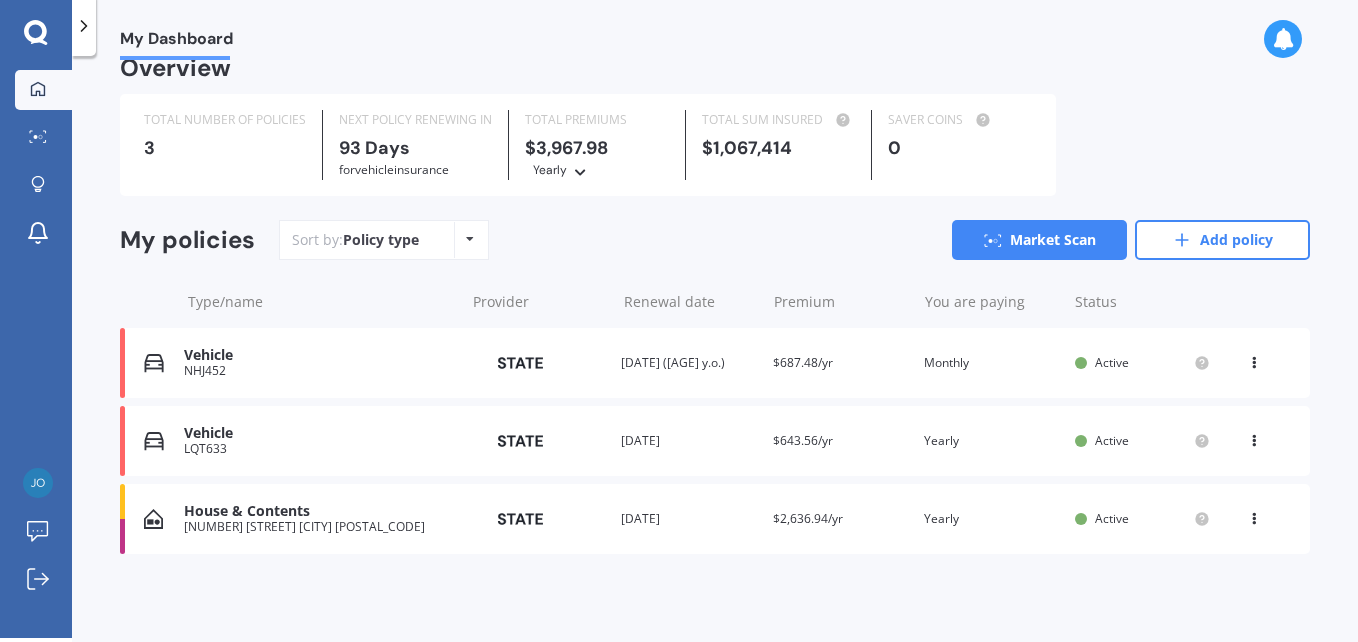click on "House & Contents" at bounding box center (319, 511) 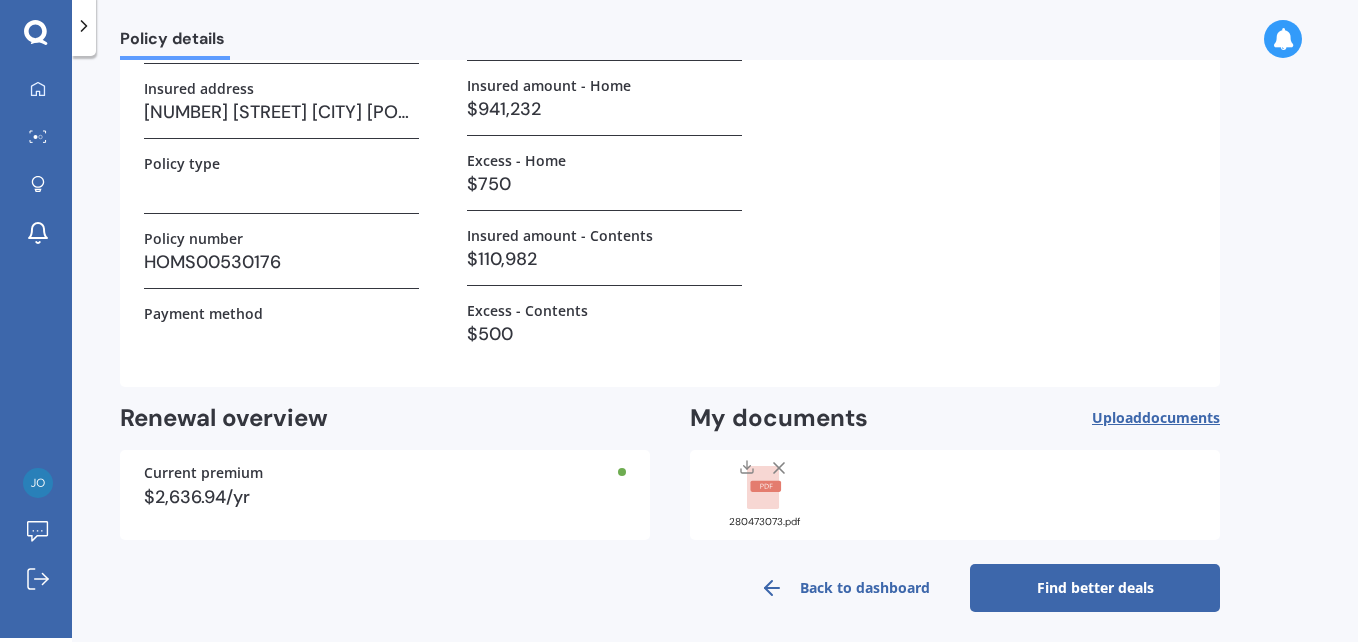 scroll, scrollTop: 201, scrollLeft: 0, axis: vertical 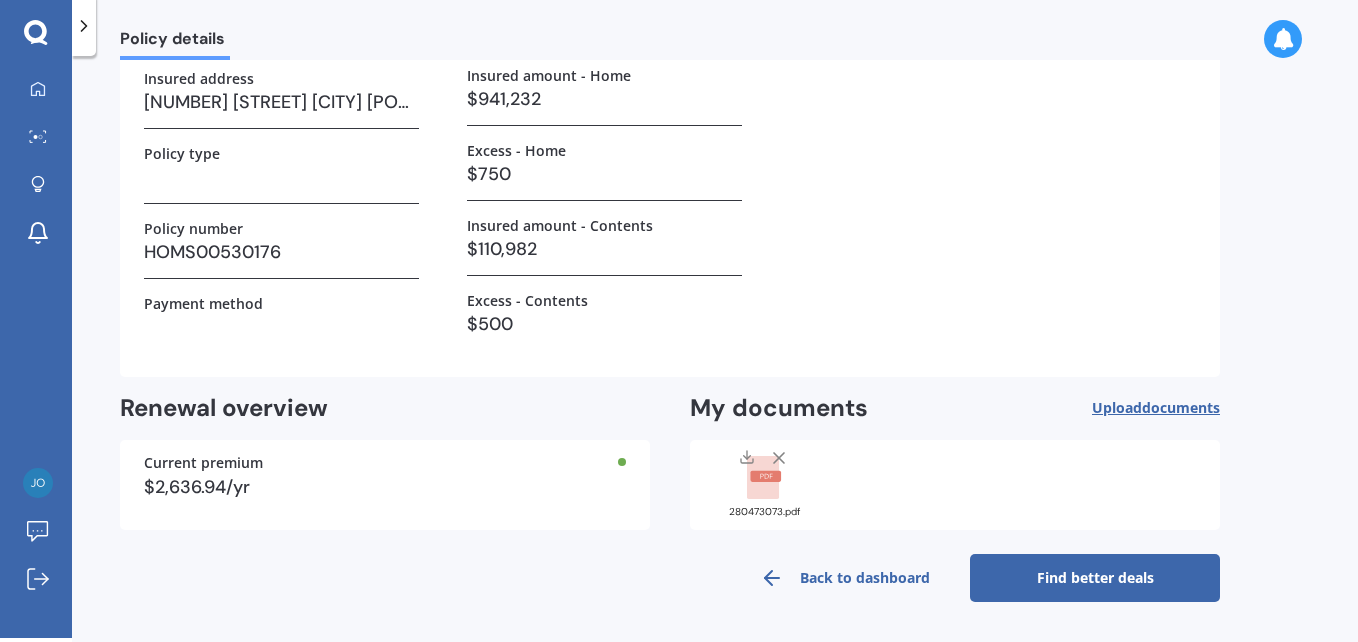 click on "Back to dashboard" at bounding box center [845, 578] 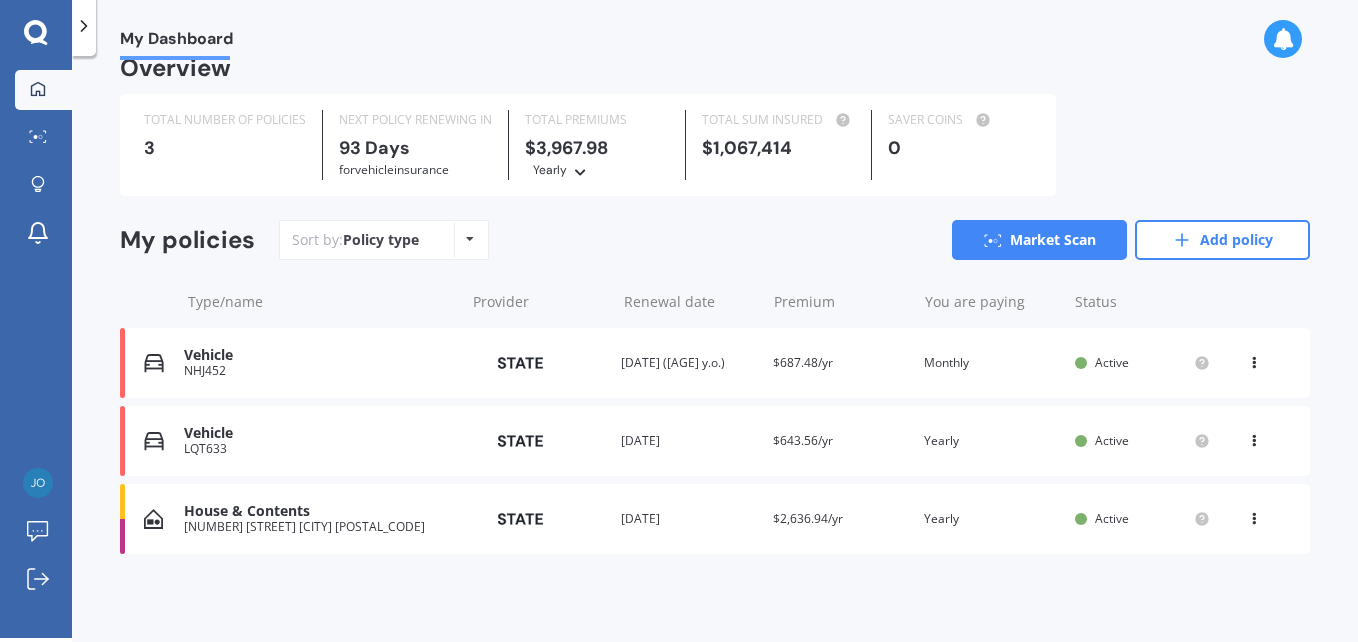 scroll, scrollTop: 0, scrollLeft: 0, axis: both 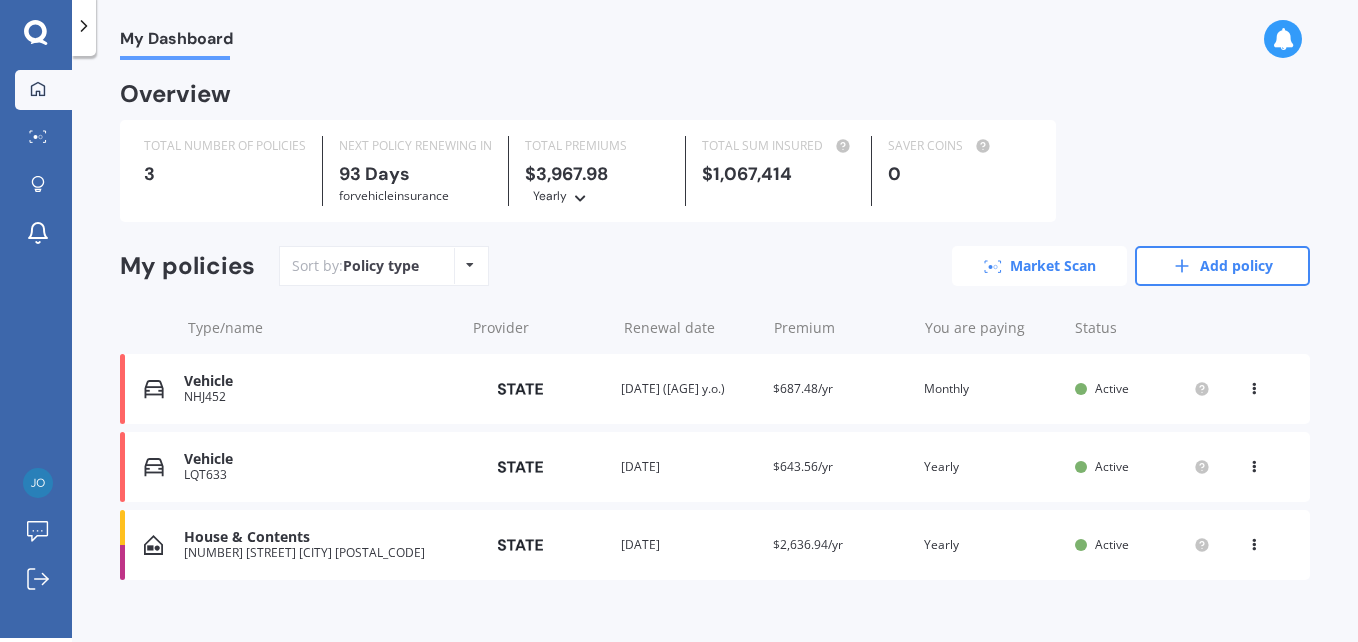 click on "Market Scan" at bounding box center (1039, 266) 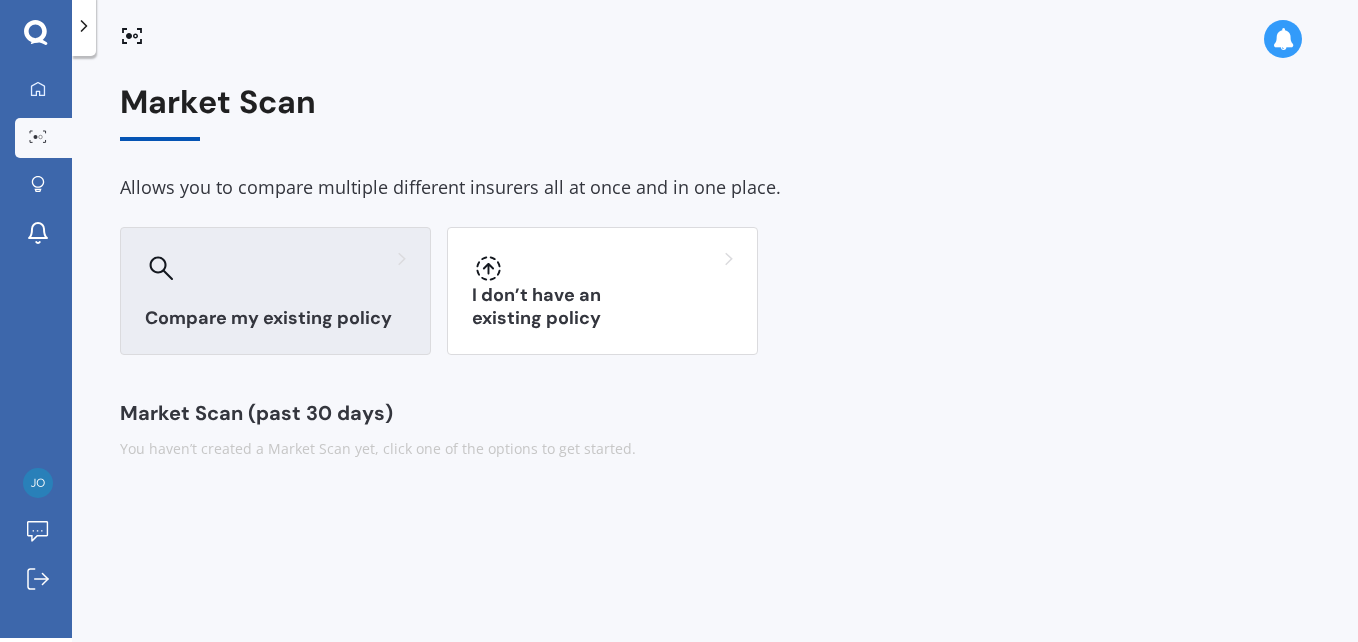 click on "Compare my existing policy" at bounding box center (275, 291) 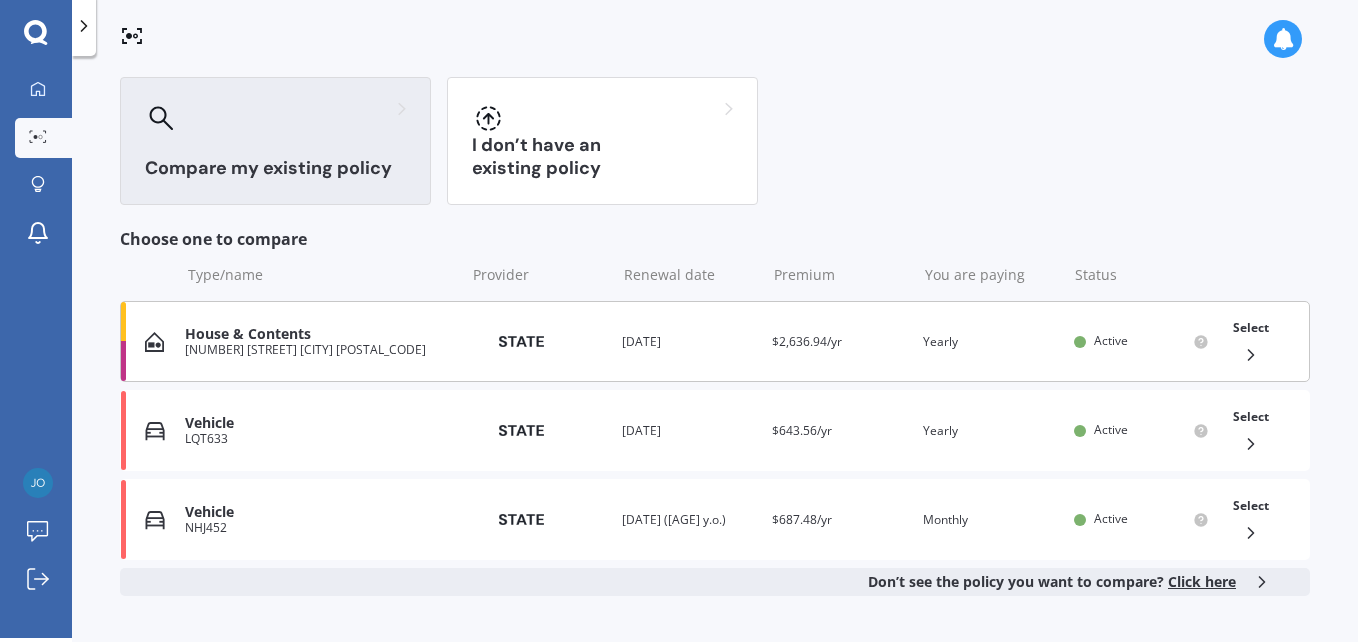 scroll, scrollTop: 200, scrollLeft: 0, axis: vertical 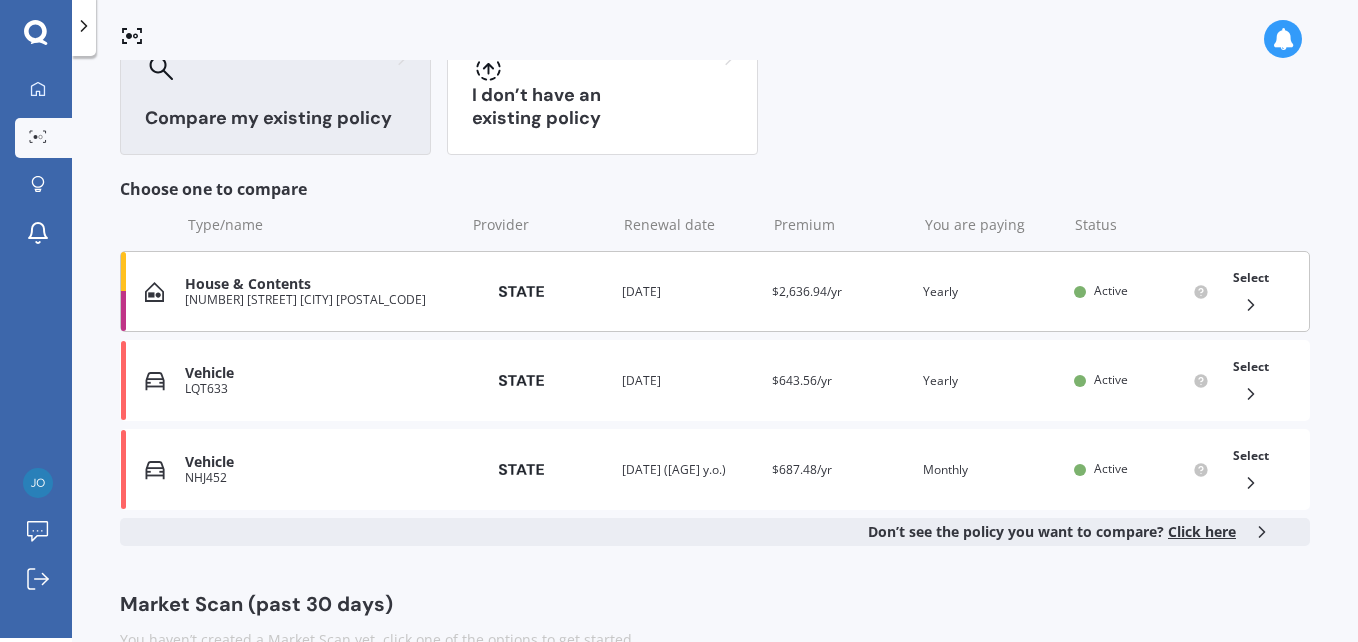click 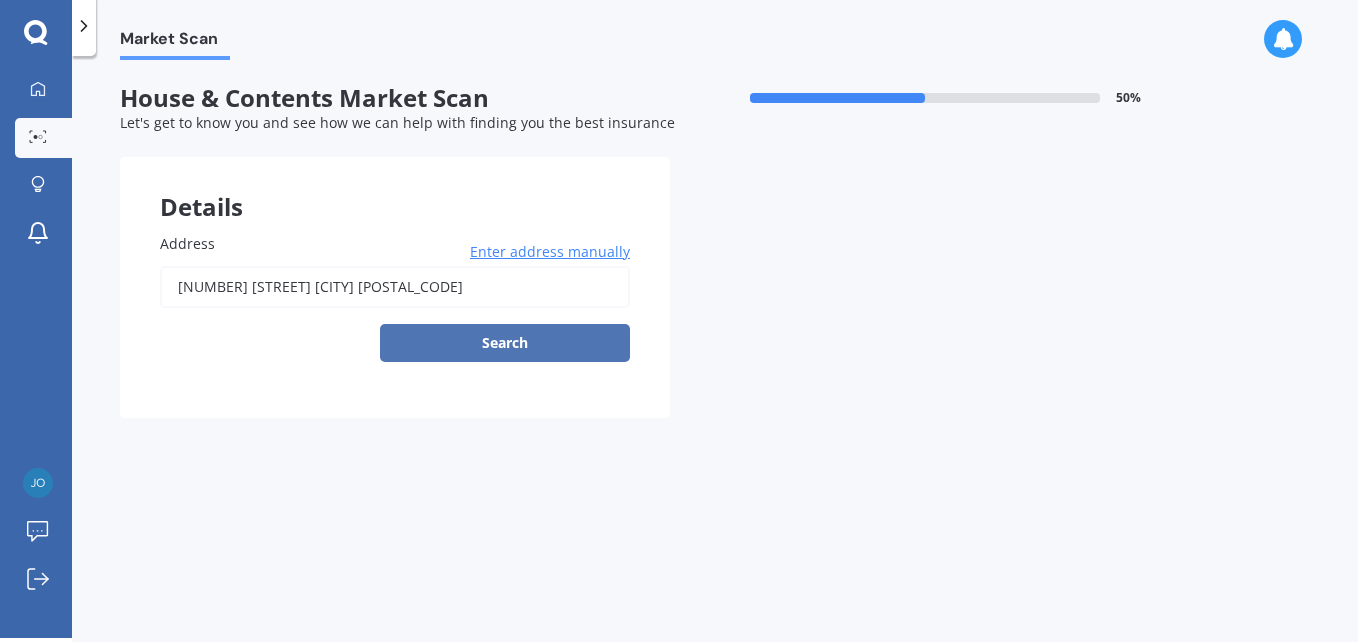 click on "Search" at bounding box center (505, 343) 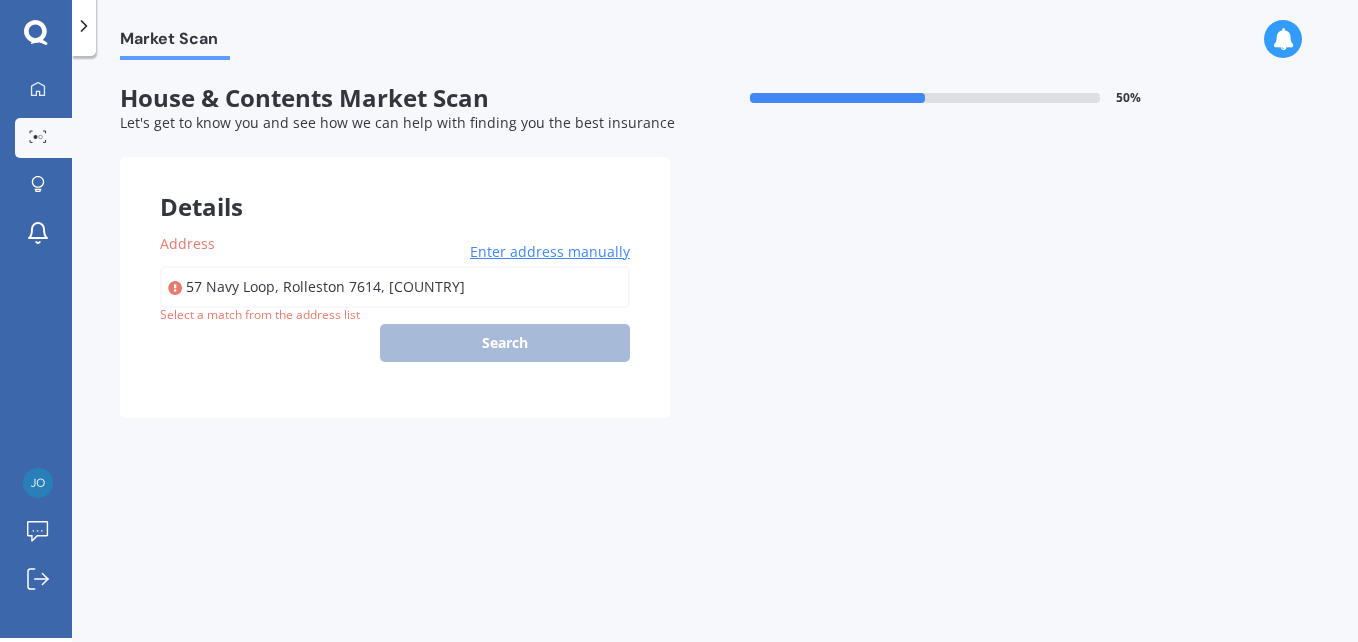 type on "57 Navy Loop, Rolleston 7614" 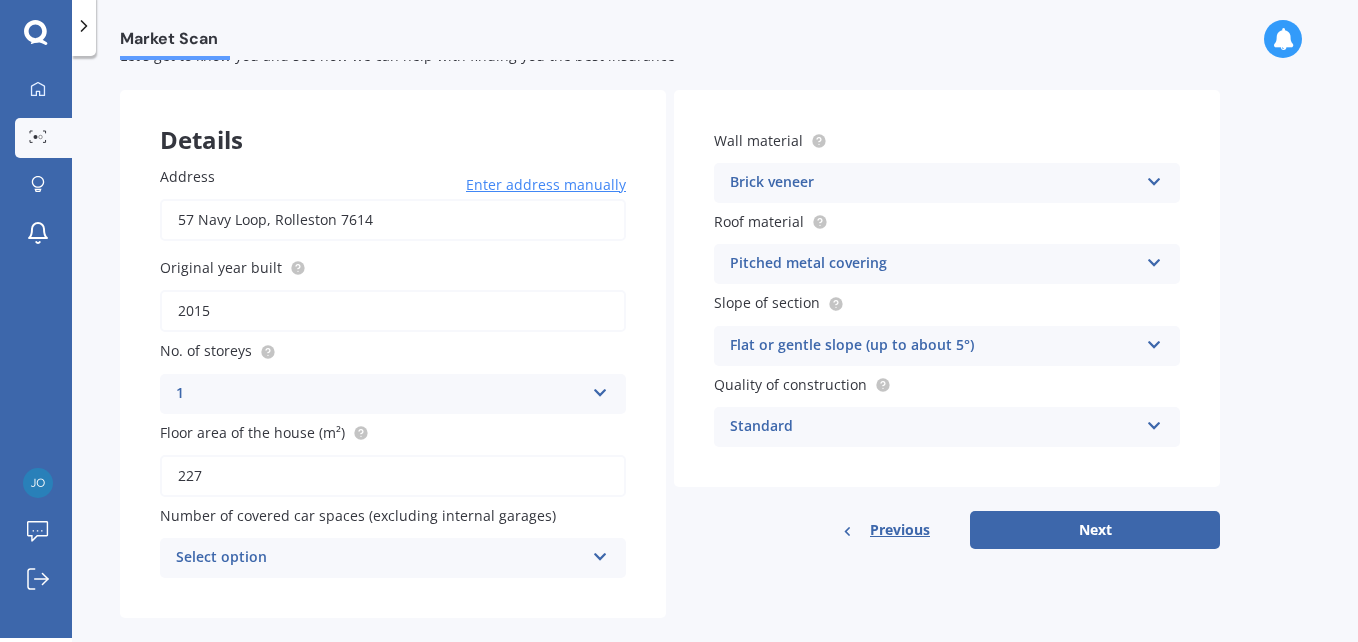 scroll, scrollTop: 99, scrollLeft: 0, axis: vertical 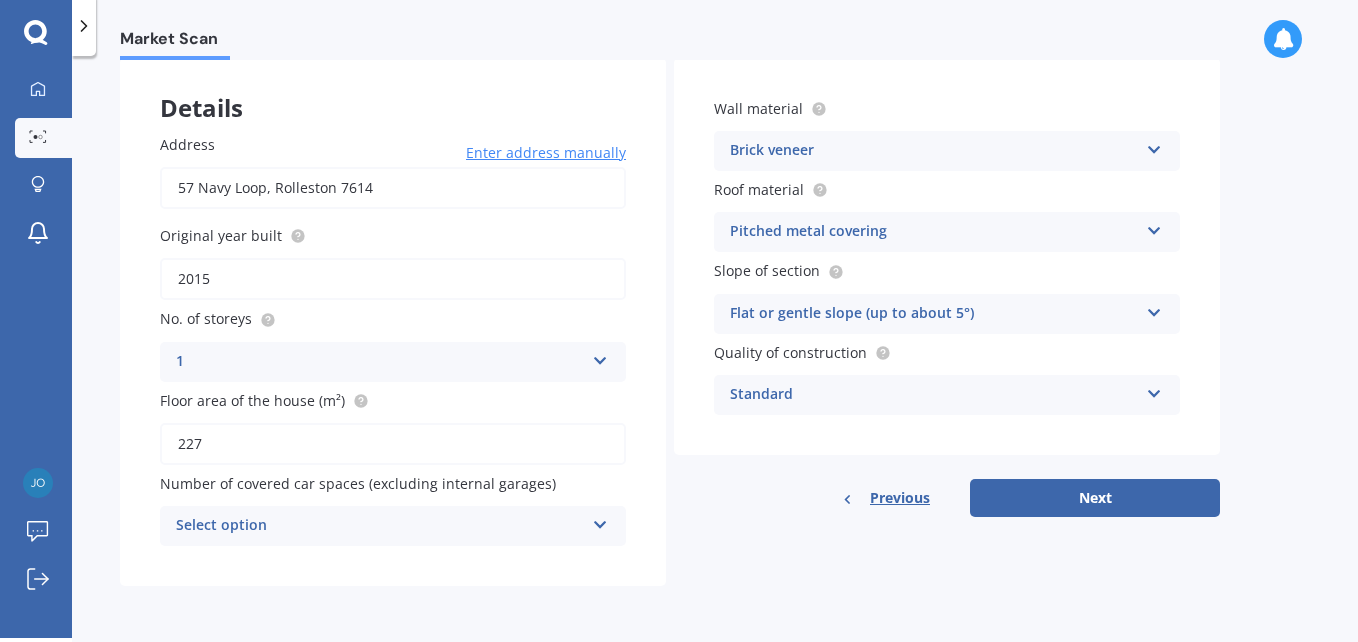 click at bounding box center [600, 521] 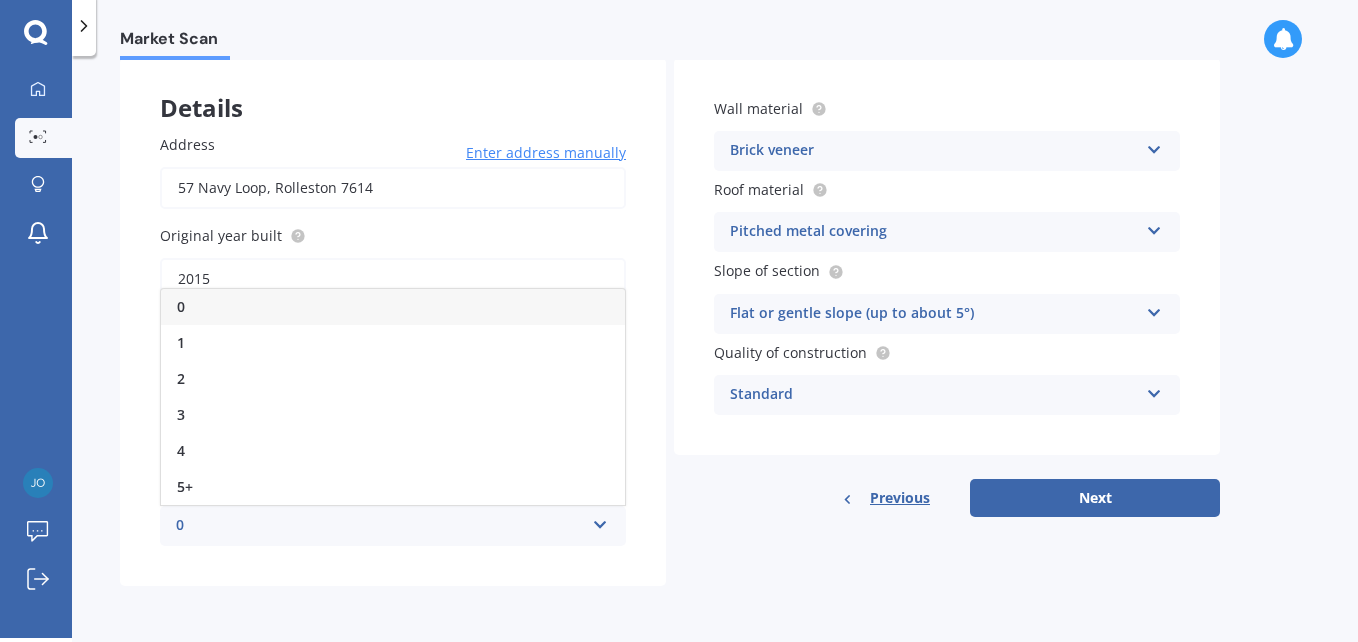 click on "0" at bounding box center [393, 307] 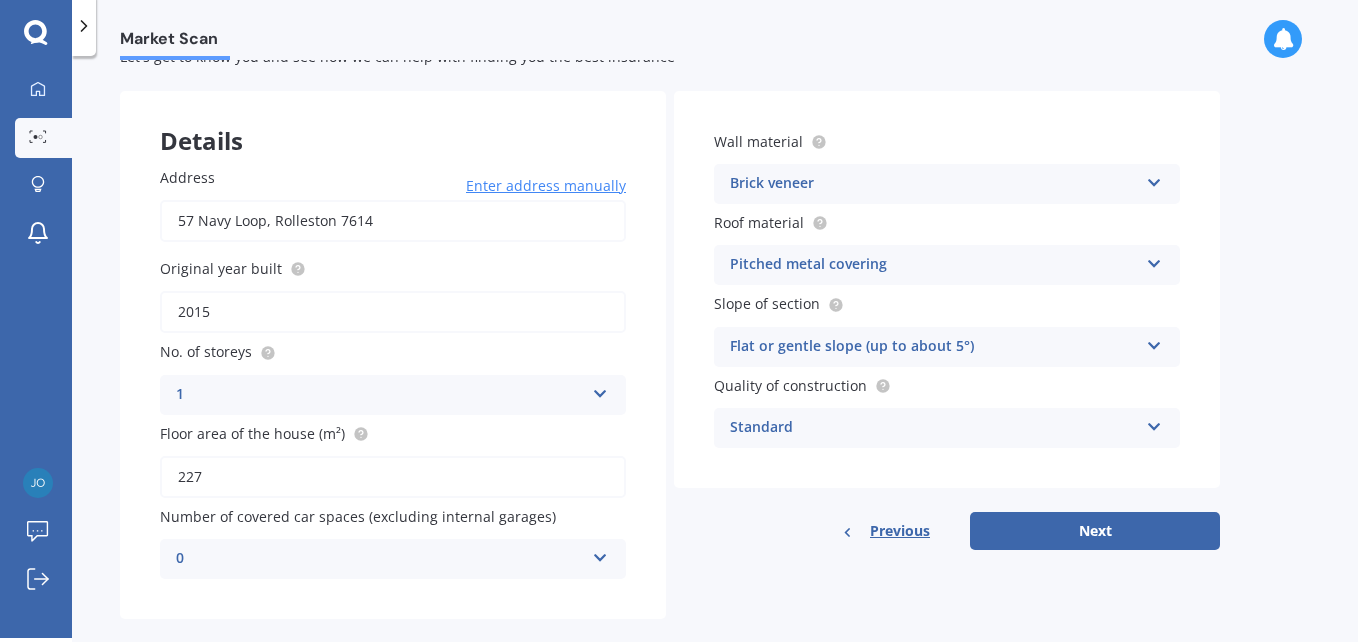 scroll, scrollTop: 99, scrollLeft: 0, axis: vertical 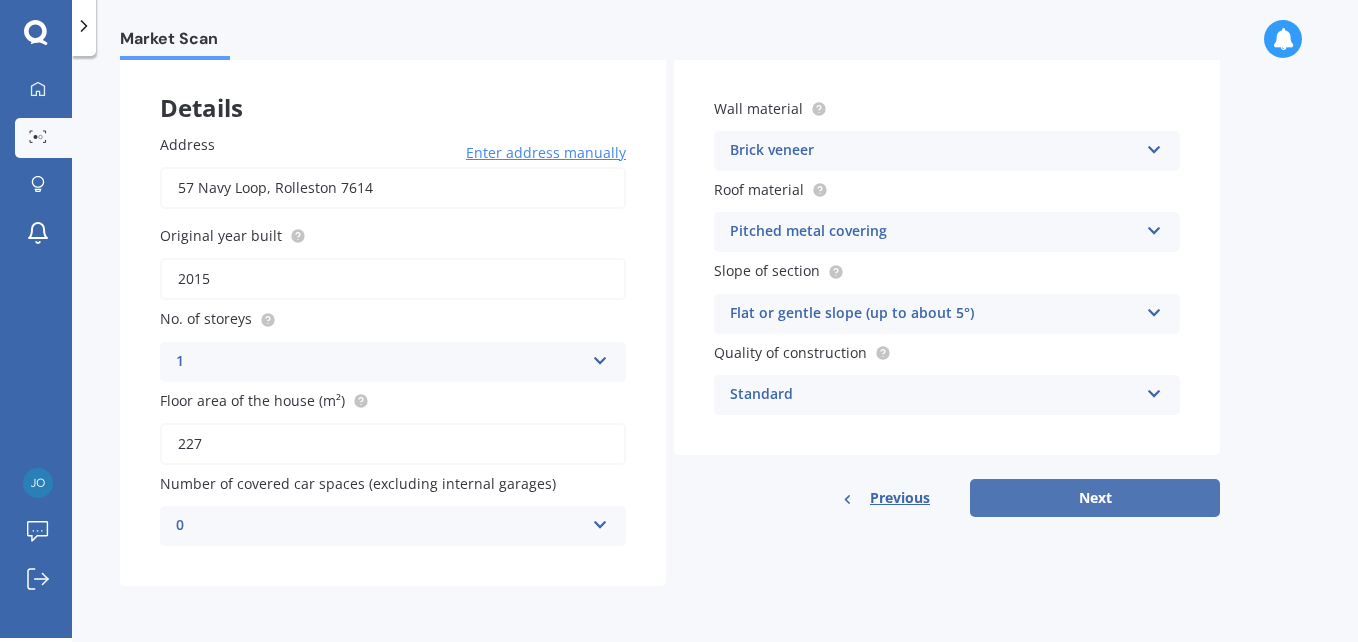 click on "Next" at bounding box center (1095, 498) 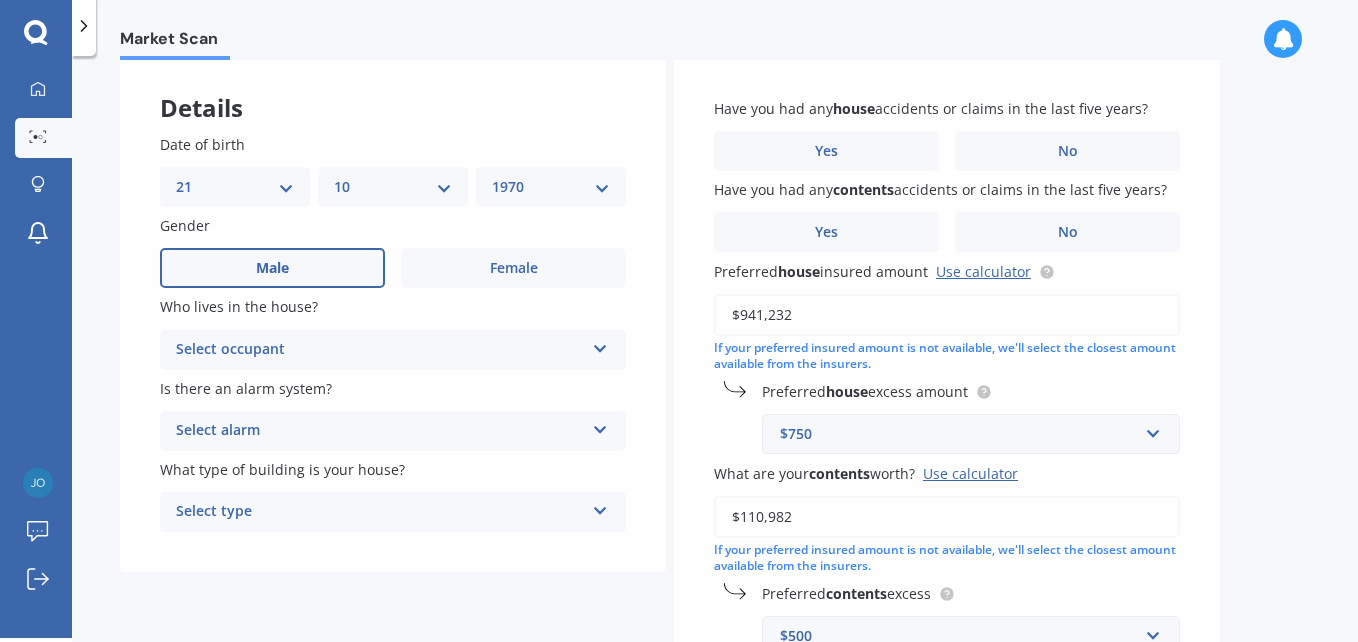 scroll, scrollTop: 0, scrollLeft: 0, axis: both 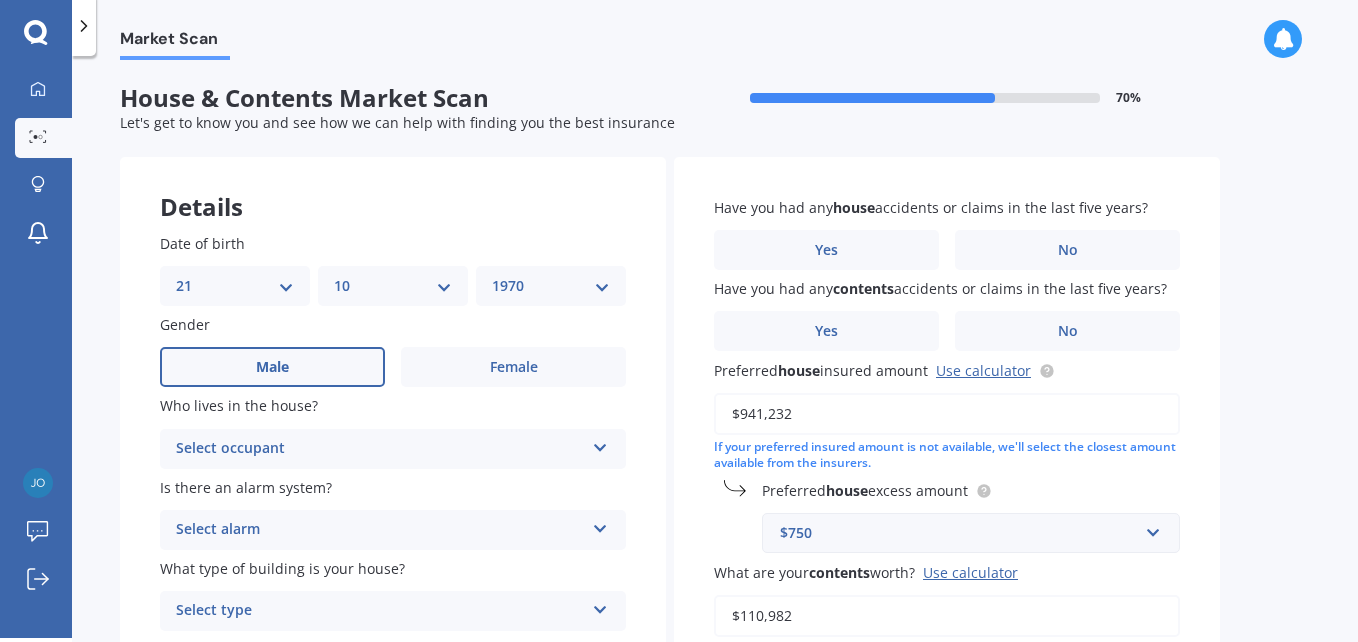 click on "Male" at bounding box center (272, 367) 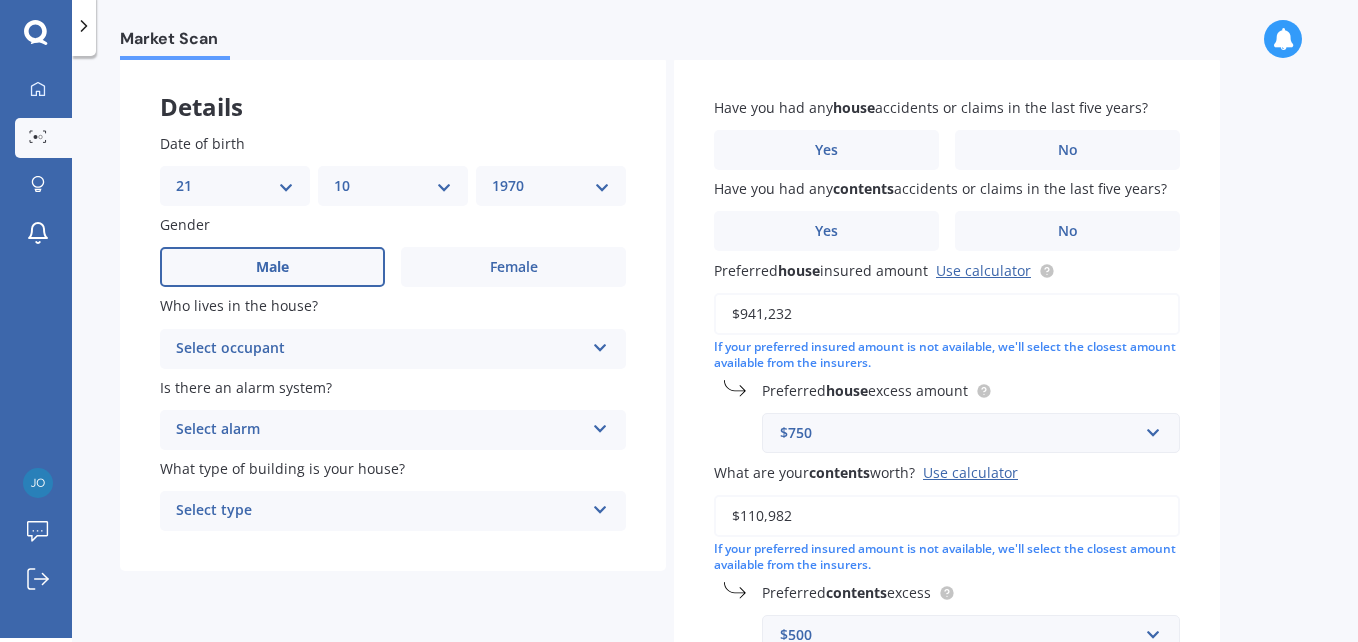 click on "Select occupant" at bounding box center (380, 349) 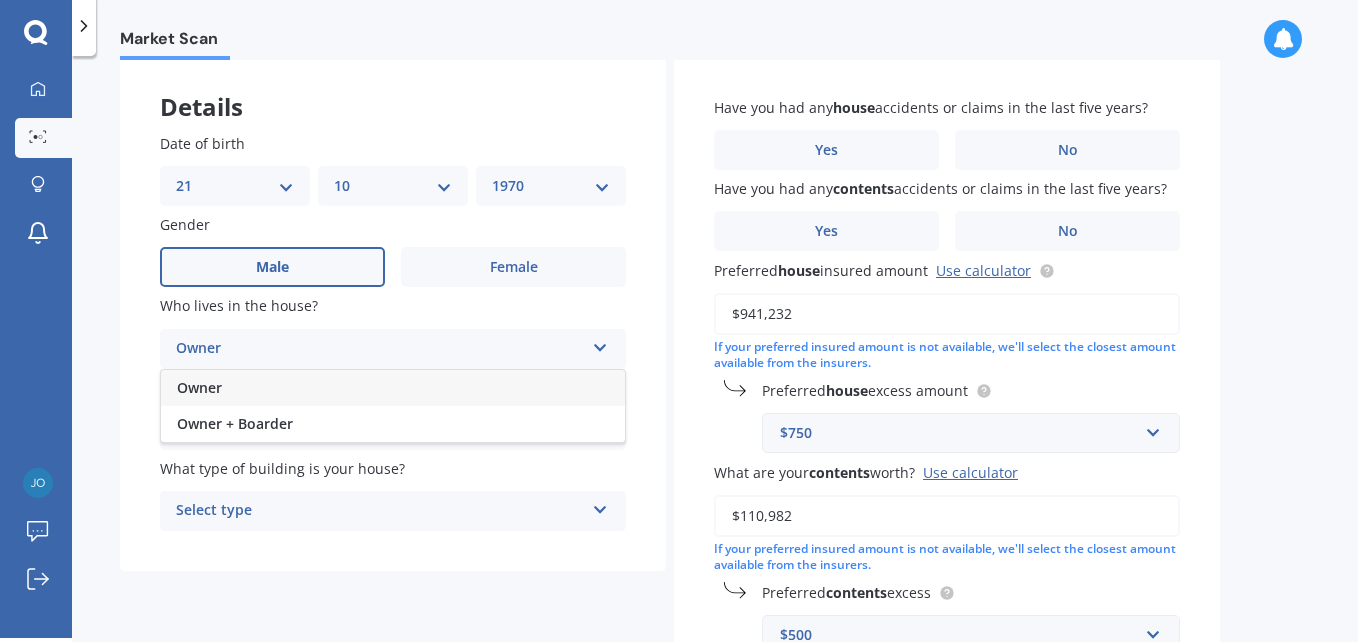 click on "Owner" at bounding box center [199, 387] 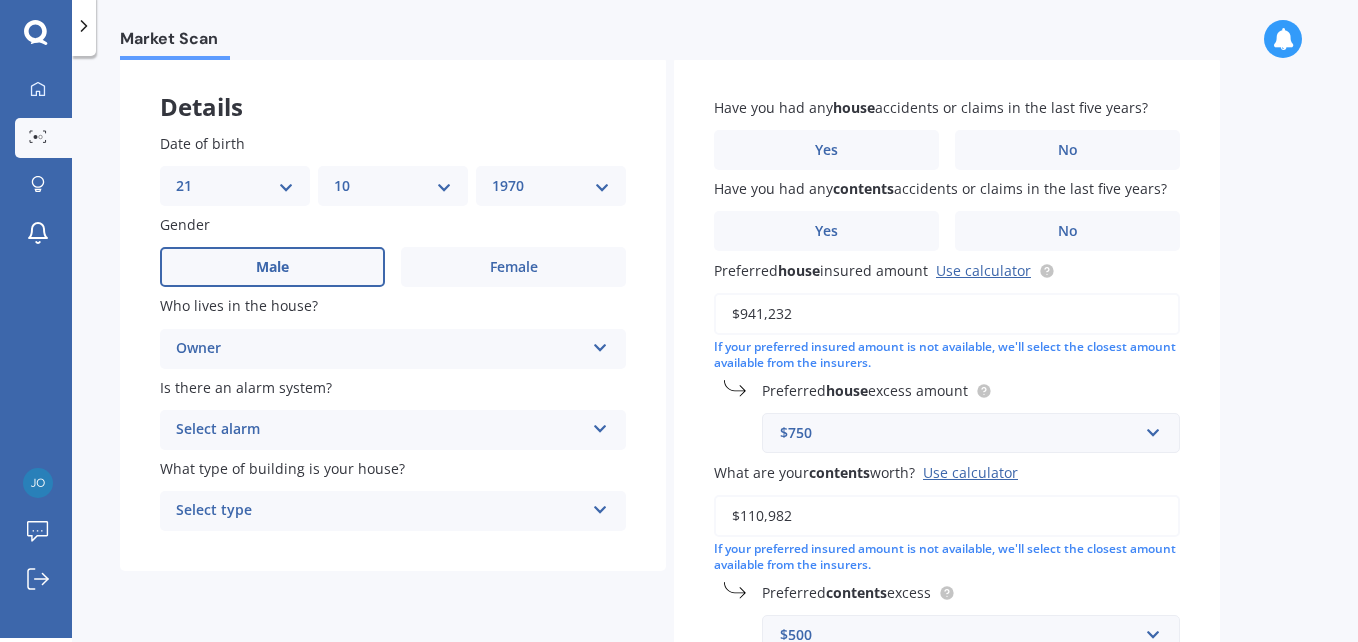 click on "Select alarm" at bounding box center [380, 430] 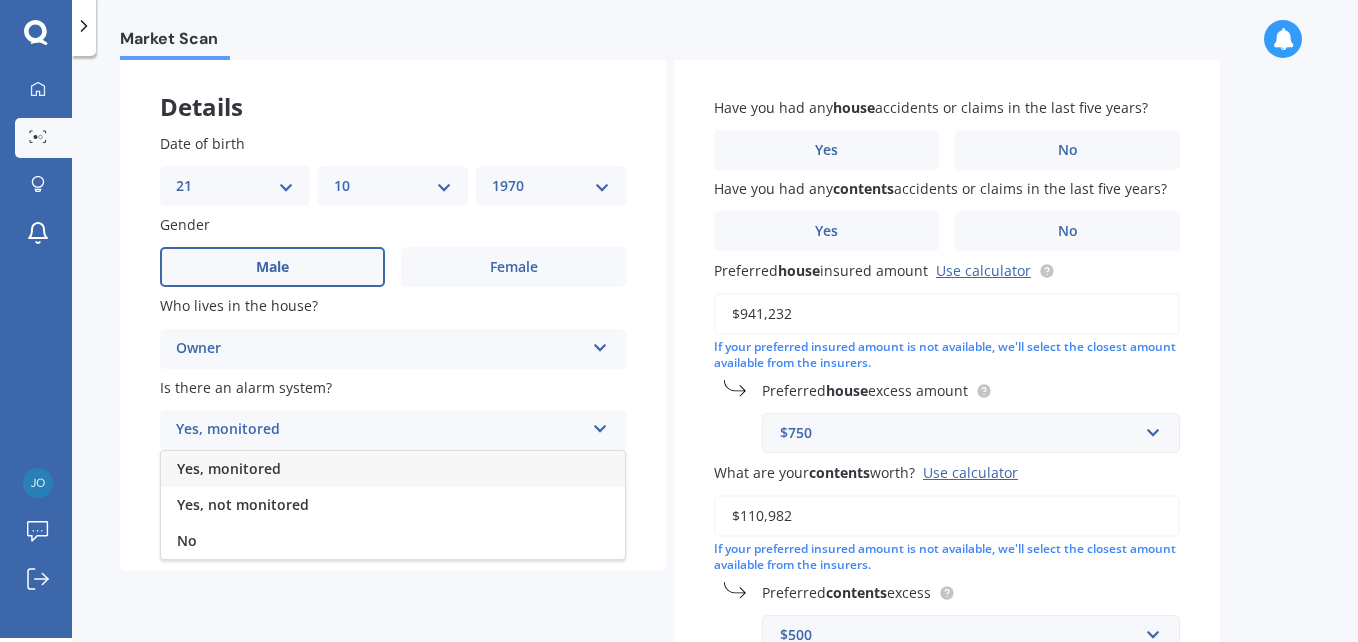 click on "Yes, monitored" at bounding box center (229, 468) 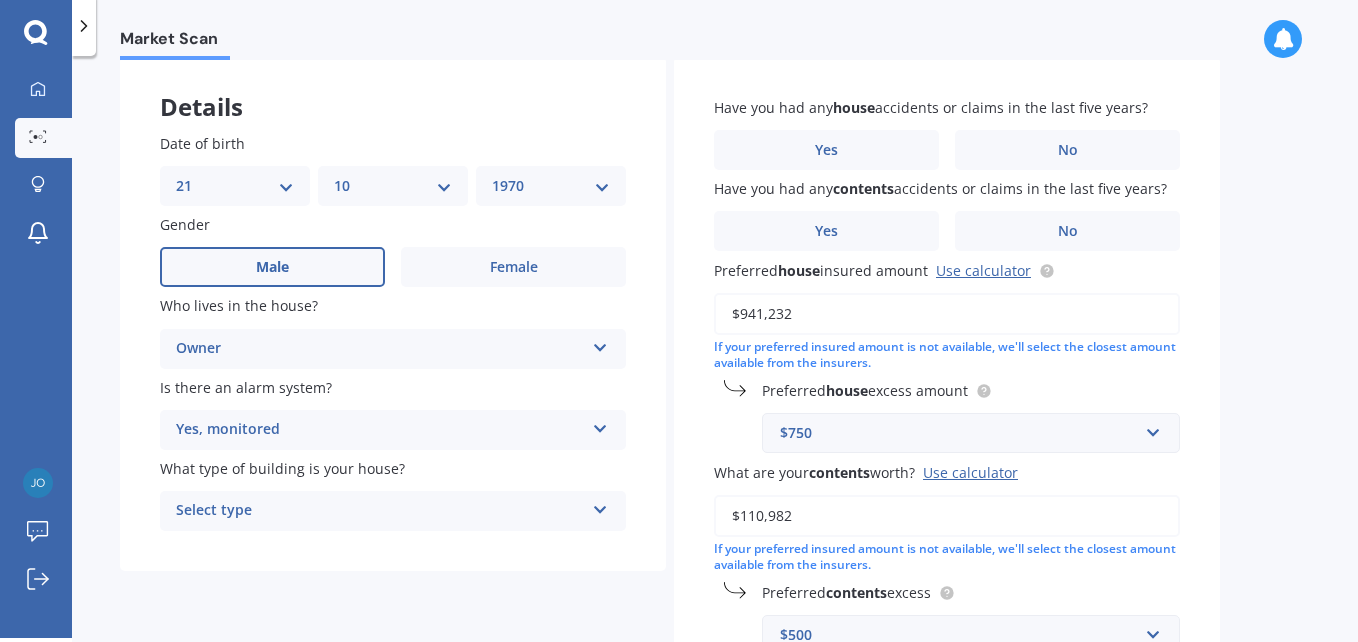 click on "Select type" at bounding box center [380, 511] 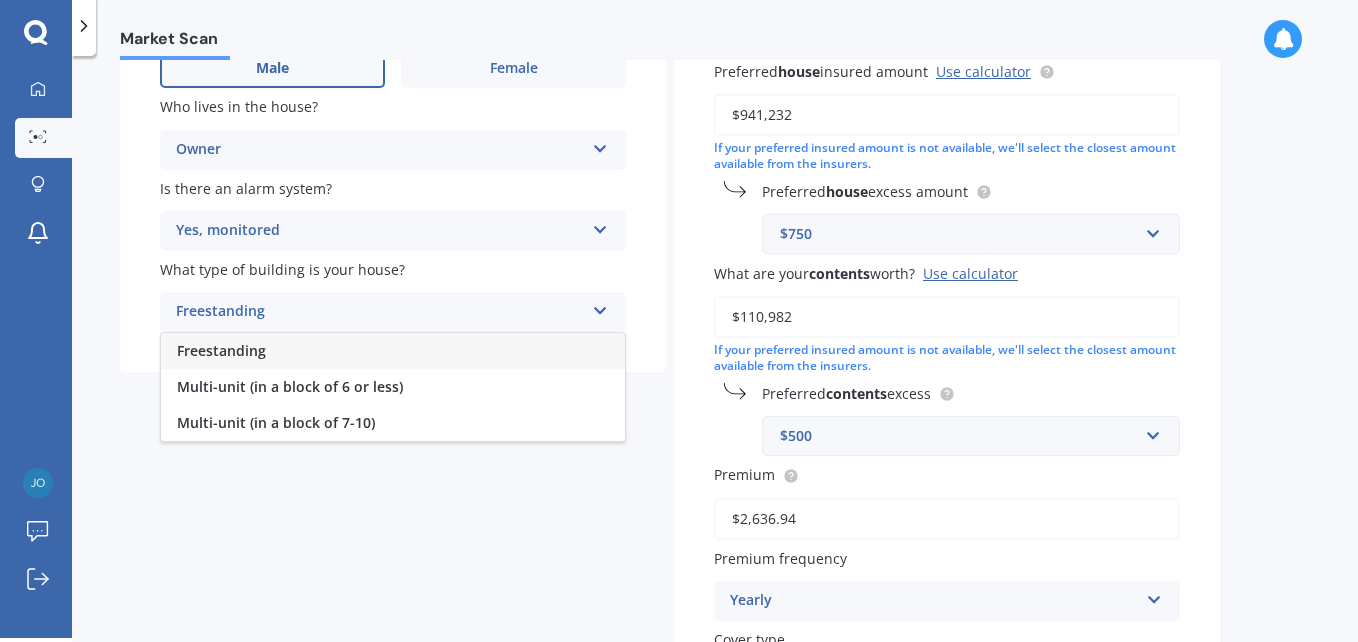scroll, scrollTop: 300, scrollLeft: 0, axis: vertical 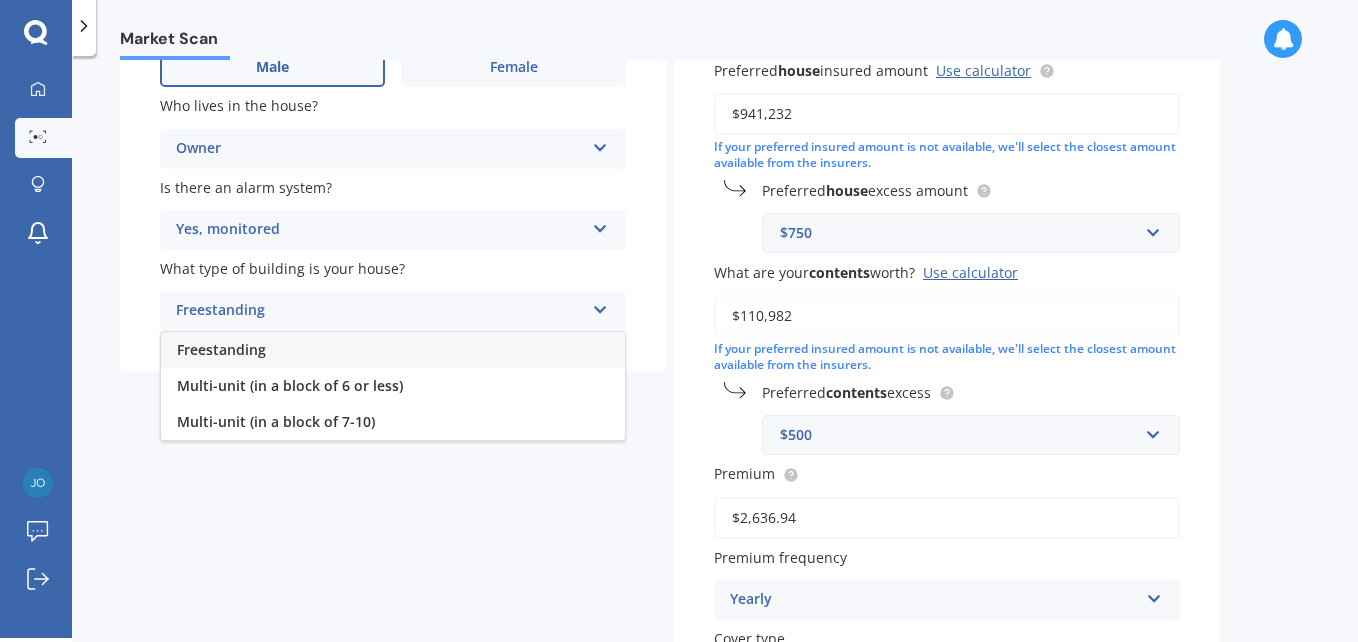 click on "Freestanding" at bounding box center (221, 349) 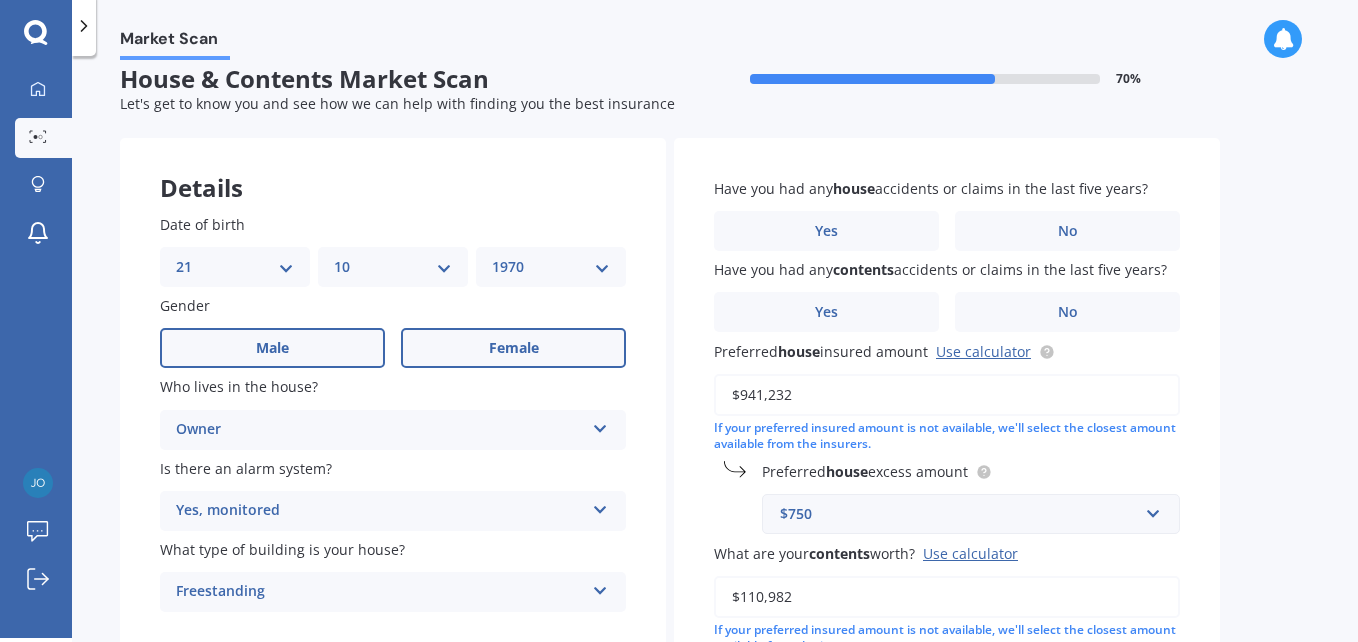 scroll, scrollTop: 0, scrollLeft: 0, axis: both 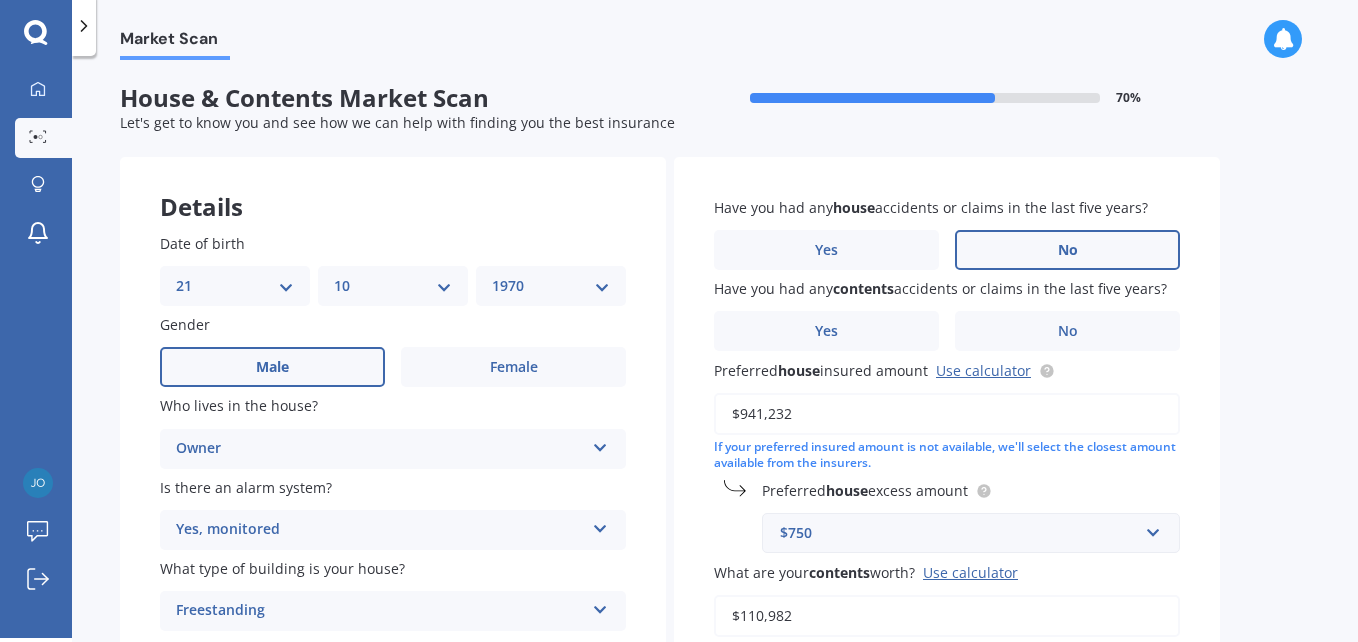 click on "No" at bounding box center [1068, 250] 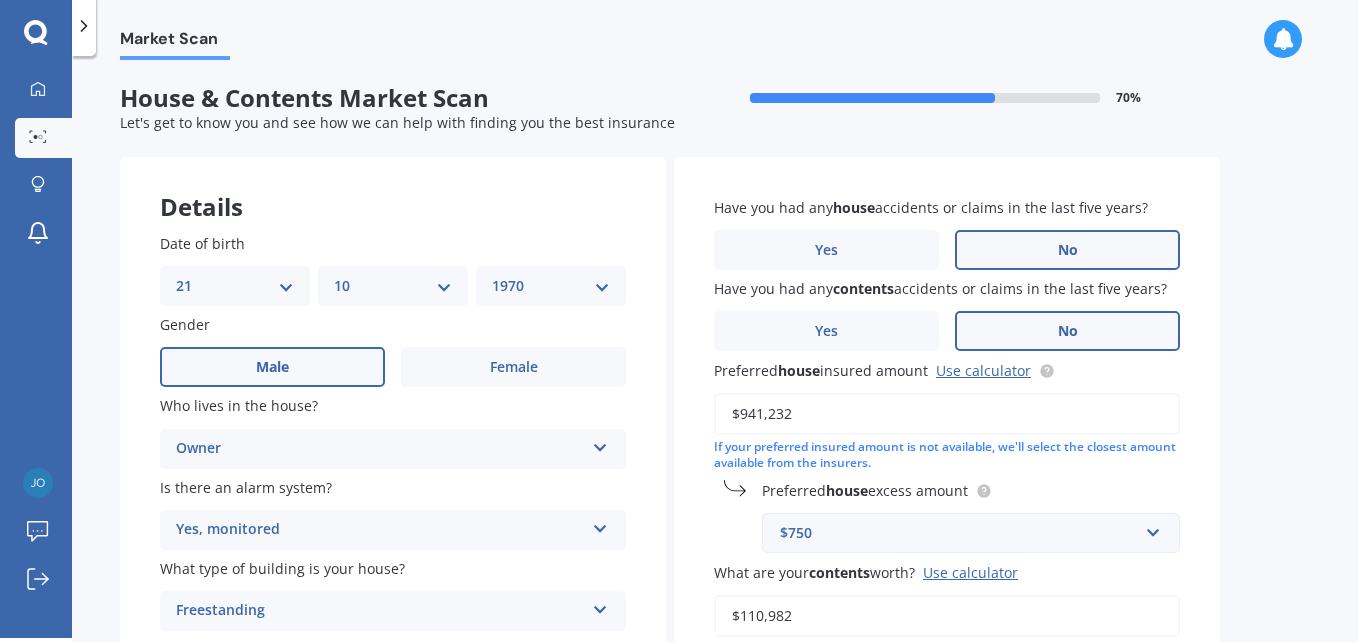 click on "No" at bounding box center [1067, 331] 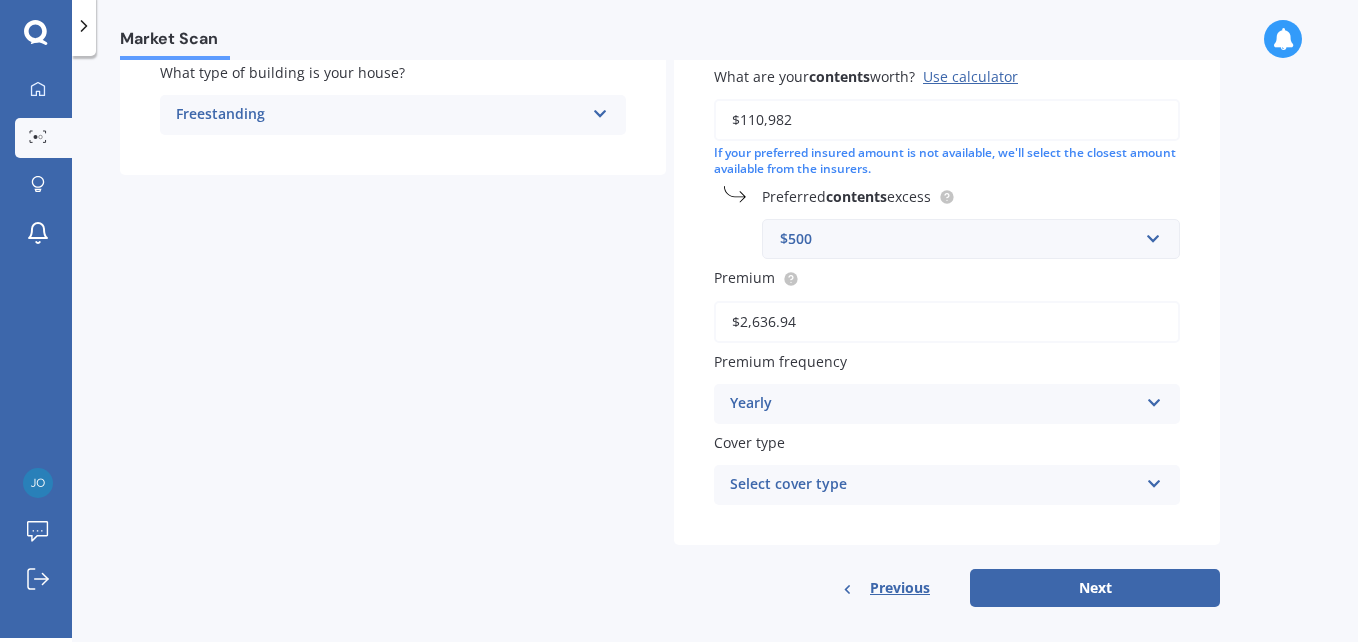 scroll, scrollTop: 500, scrollLeft: 0, axis: vertical 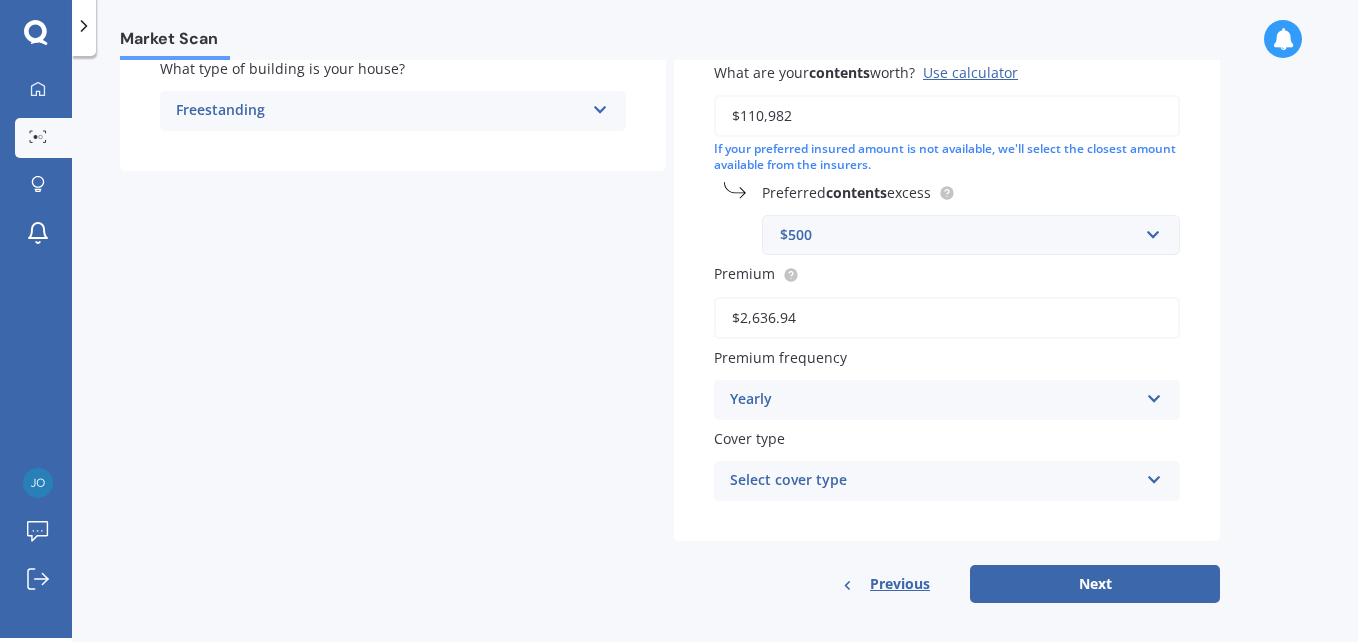 click on "Select cover type" at bounding box center [934, 481] 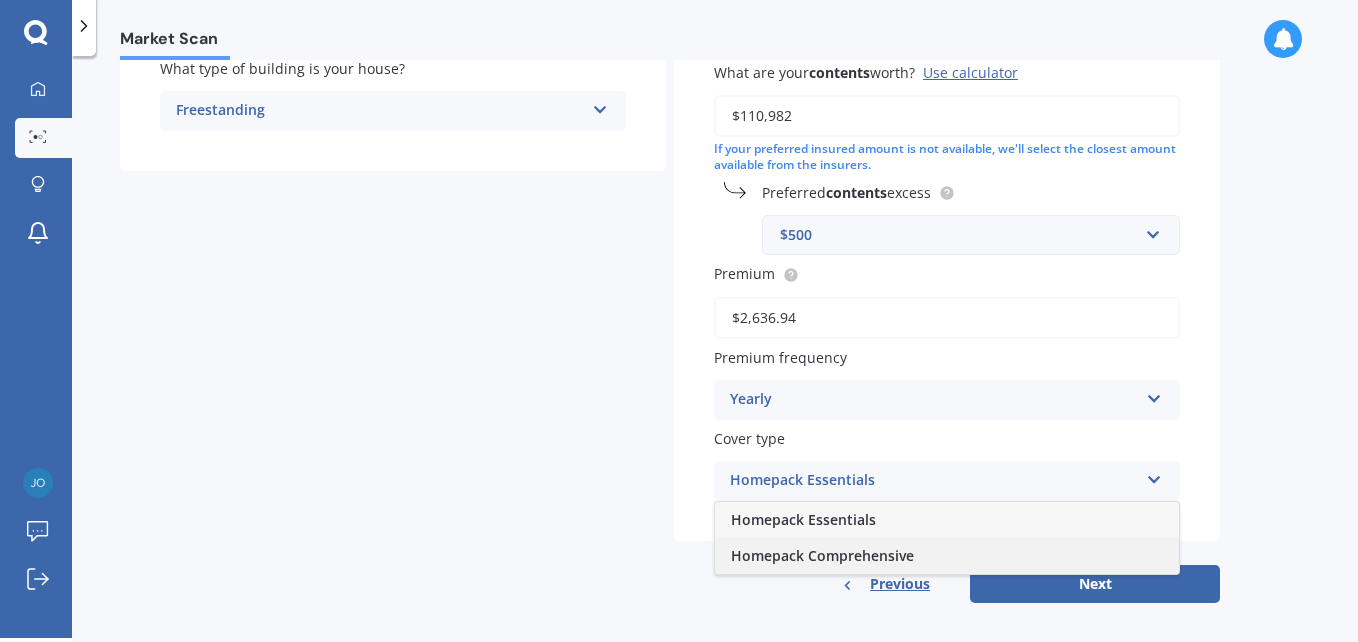 click on "Homepack Comprehensive" at bounding box center (822, 555) 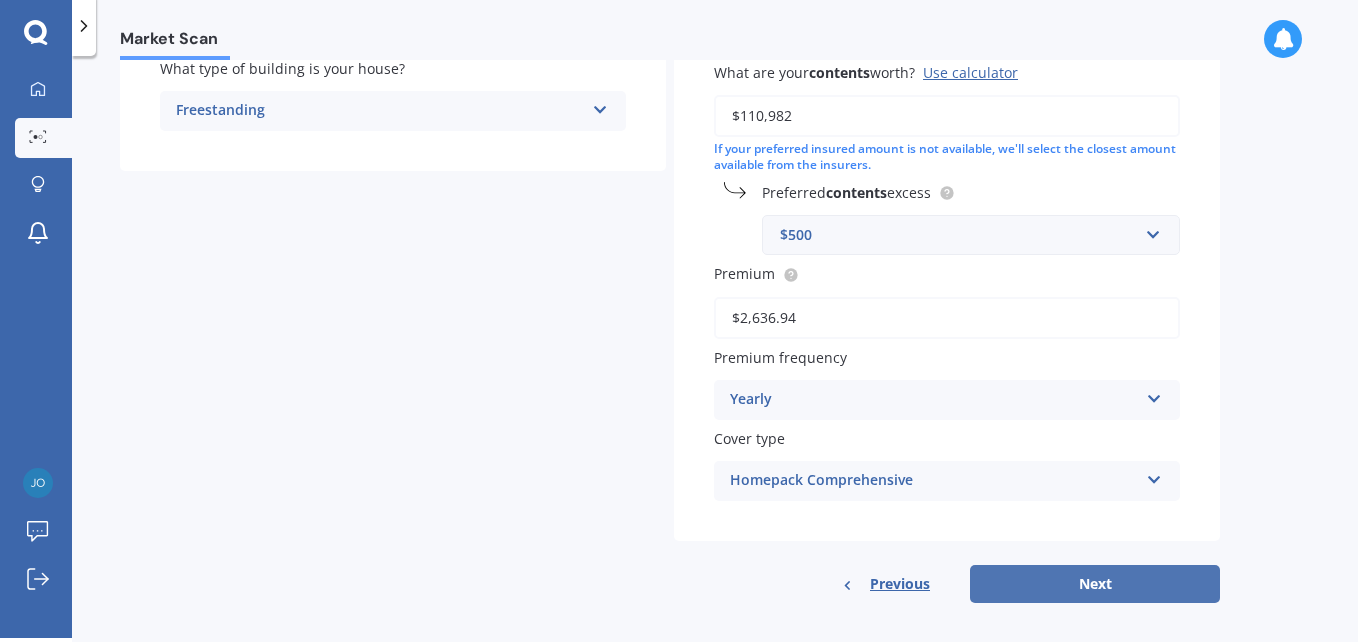 click on "Next" at bounding box center [1095, 584] 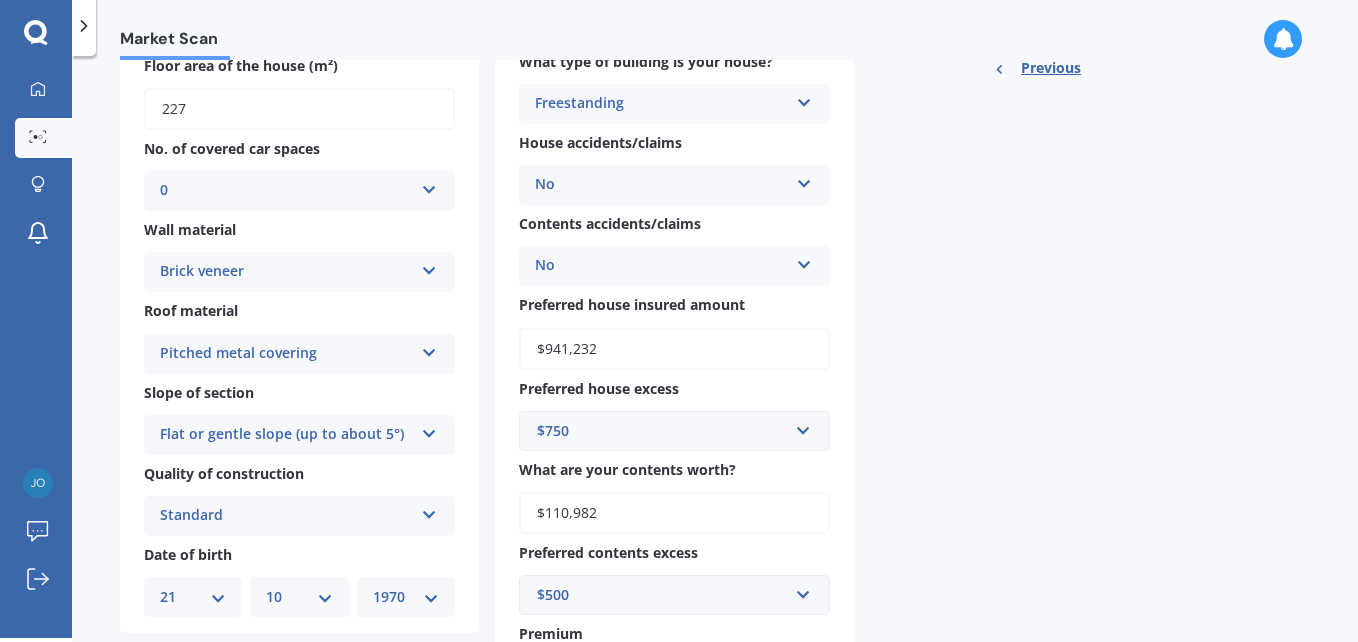 scroll, scrollTop: 0, scrollLeft: 0, axis: both 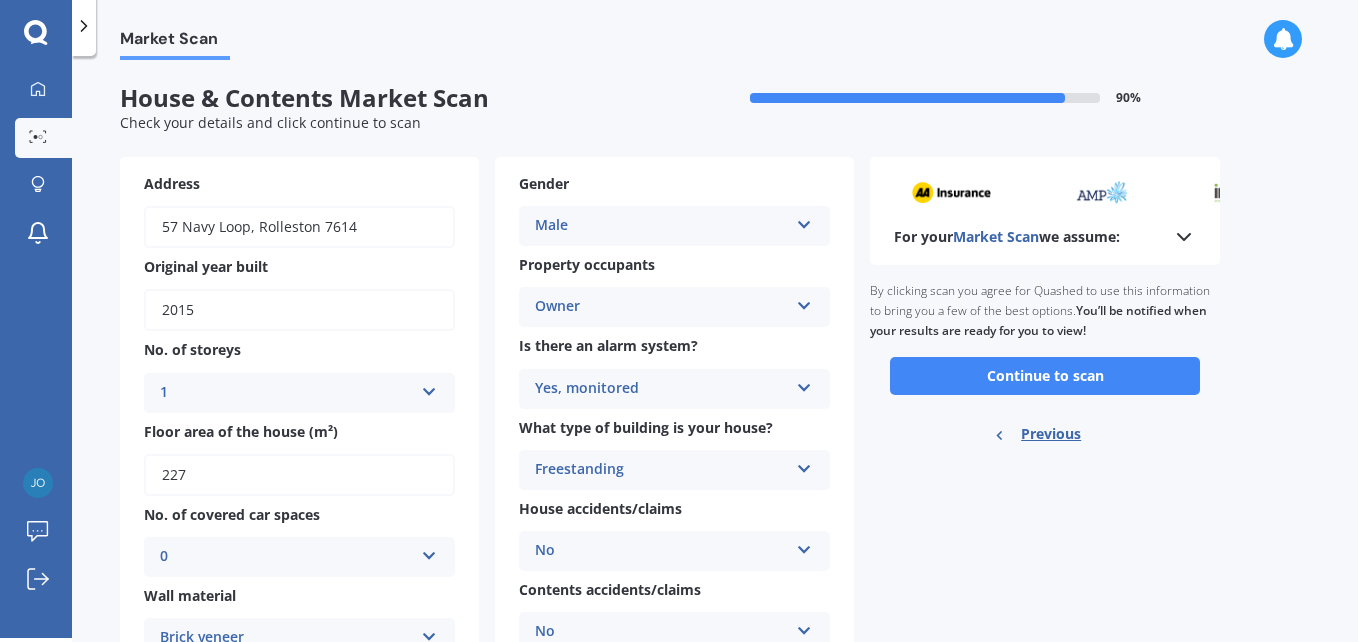 drag, startPoint x: 987, startPoint y: 374, endPoint x: 973, endPoint y: 372, distance: 14.142136 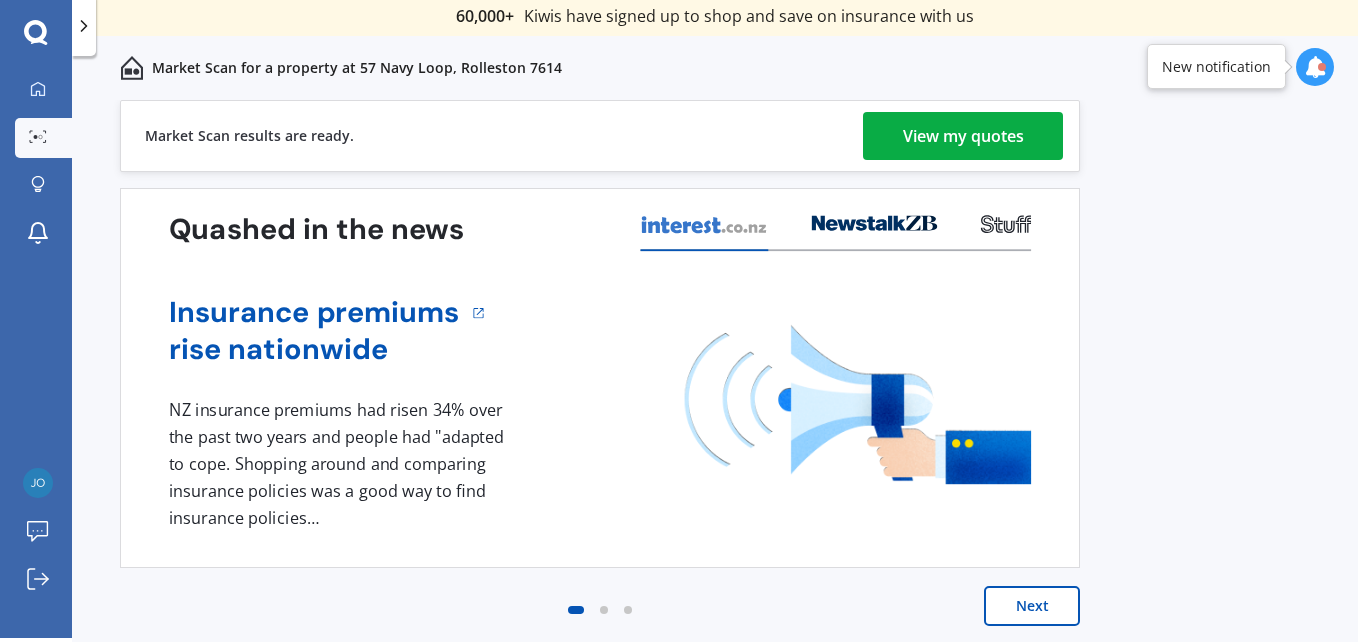 click on "View my quotes" at bounding box center (963, 136) 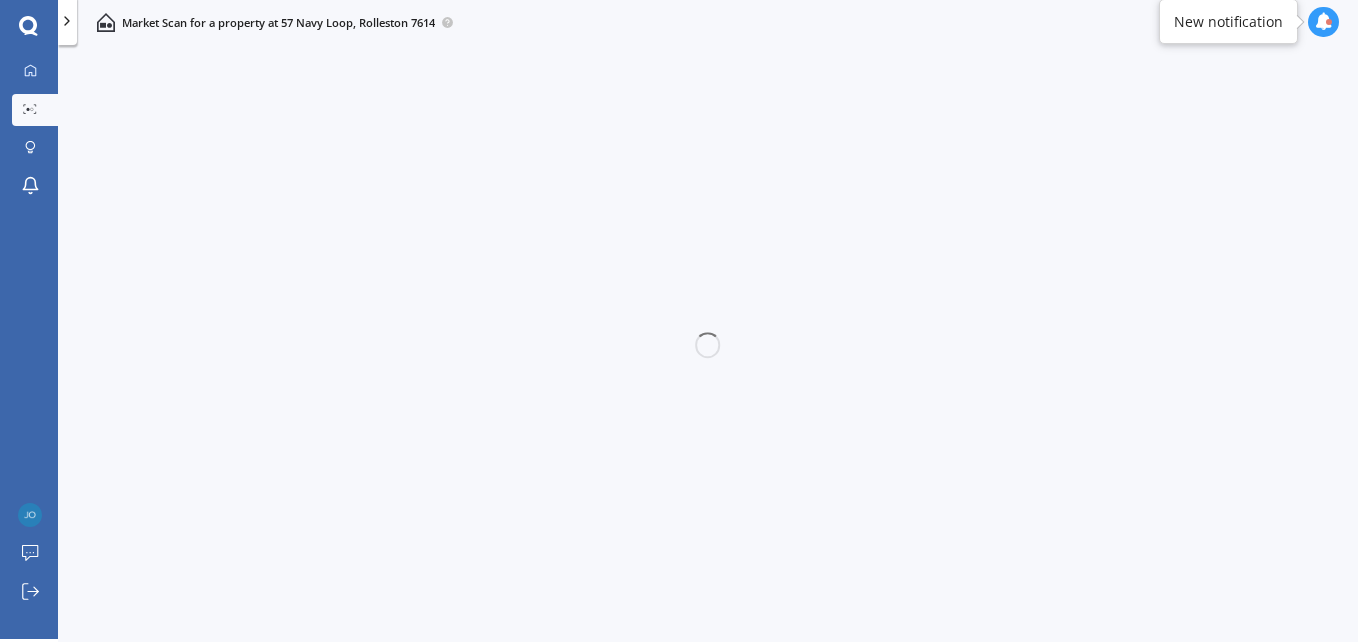 scroll, scrollTop: 3, scrollLeft: 0, axis: vertical 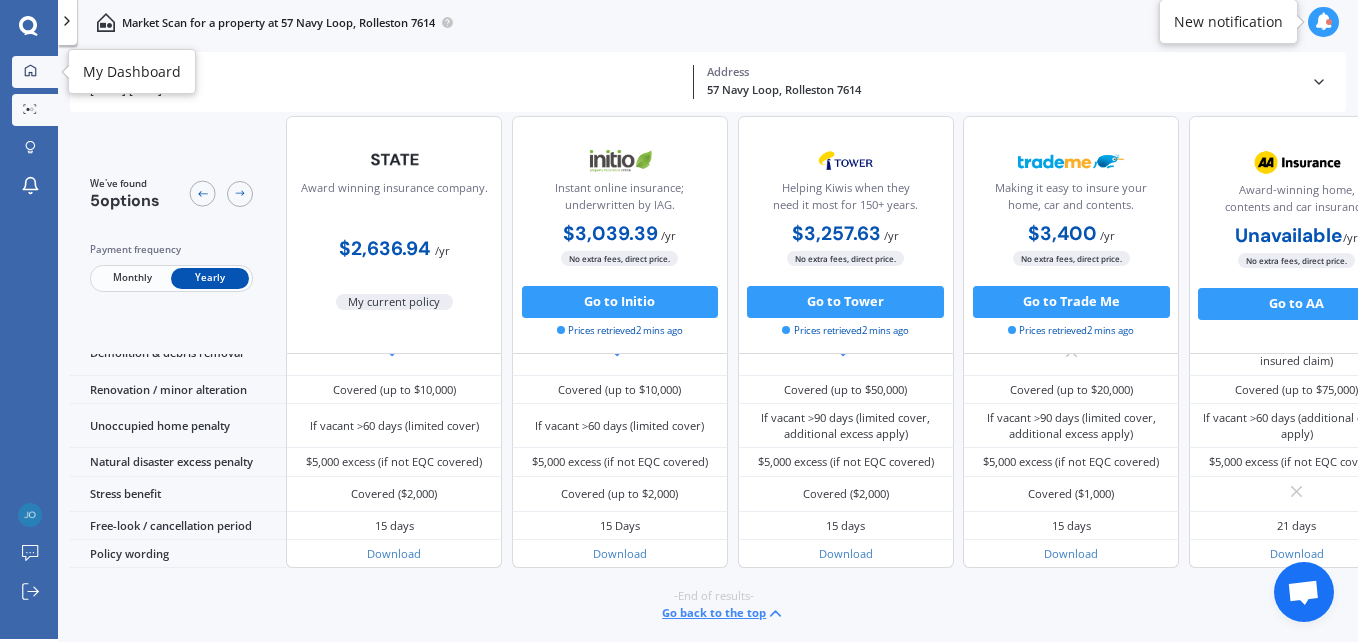 click 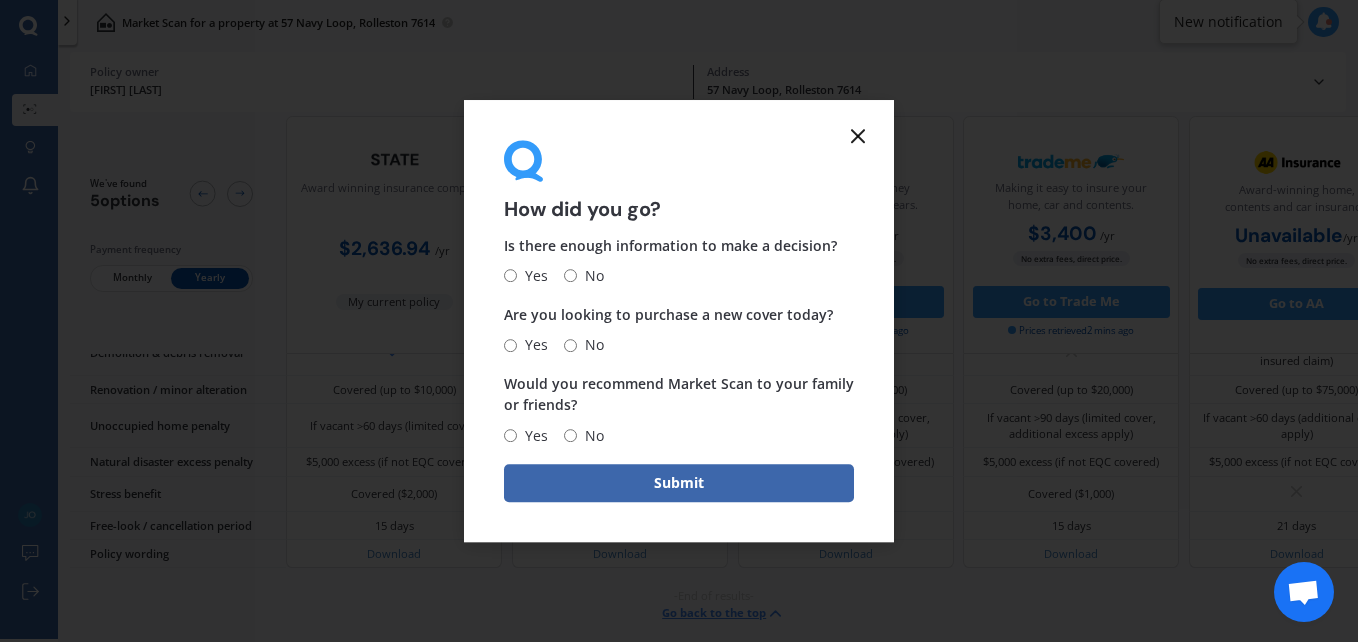 click 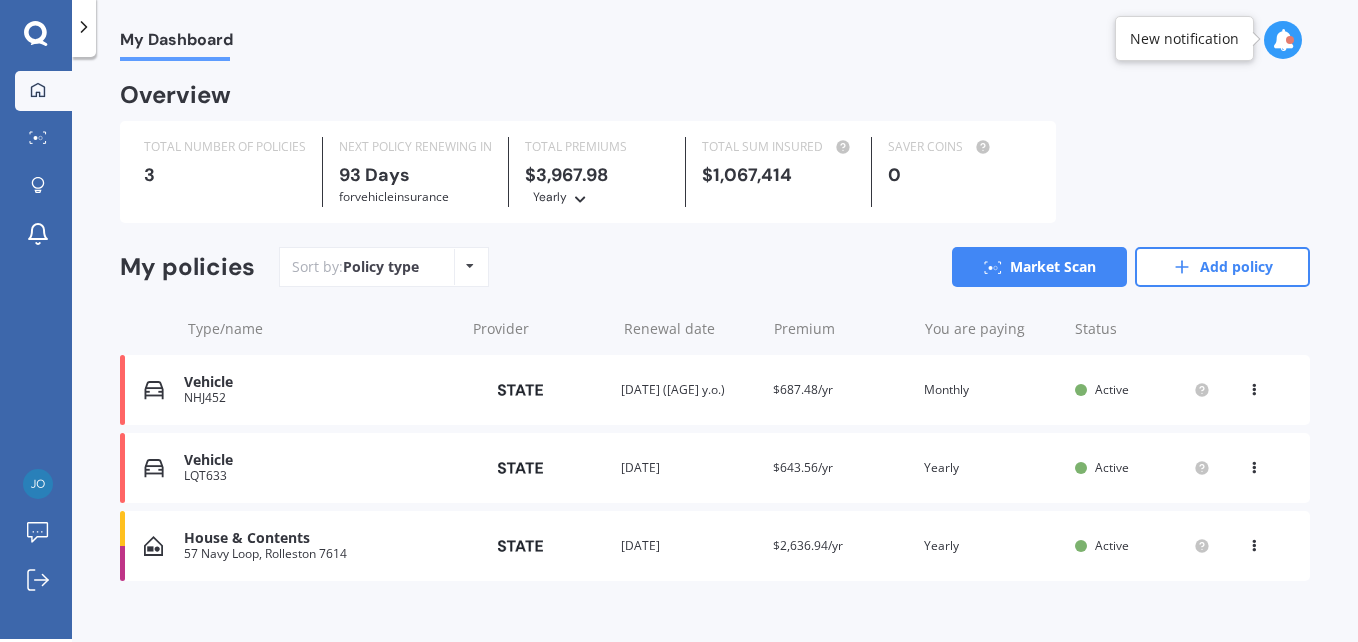 scroll, scrollTop: 4, scrollLeft: 0, axis: vertical 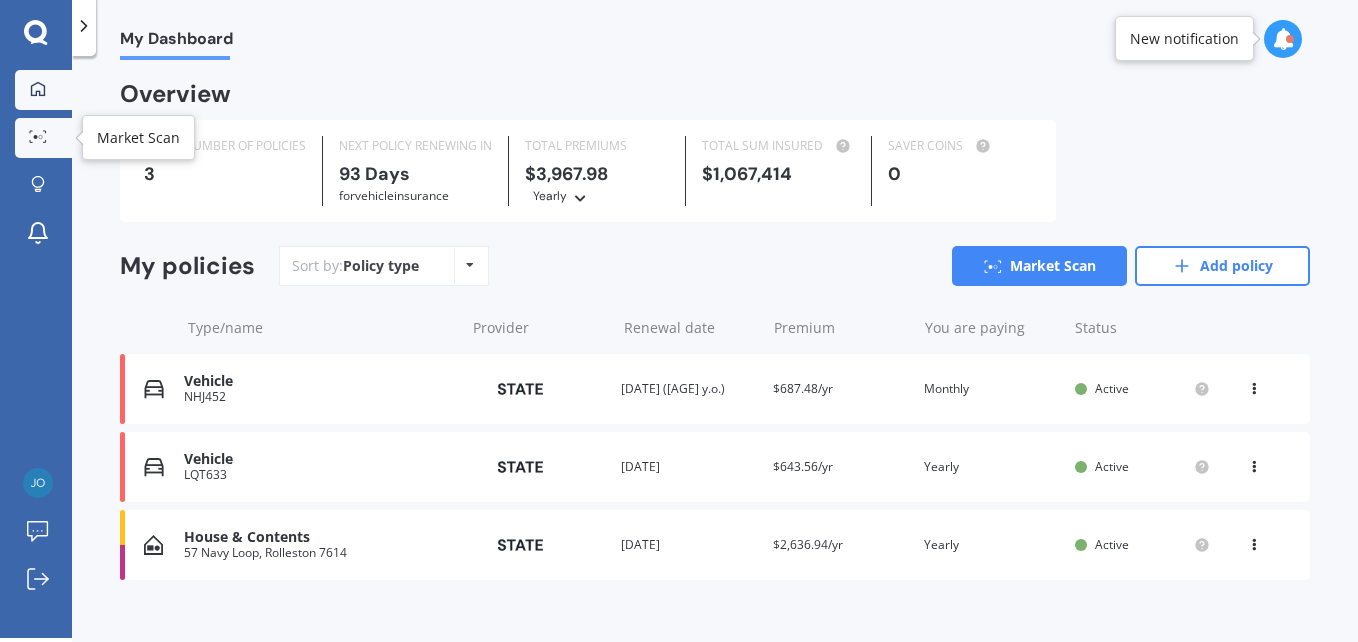 click 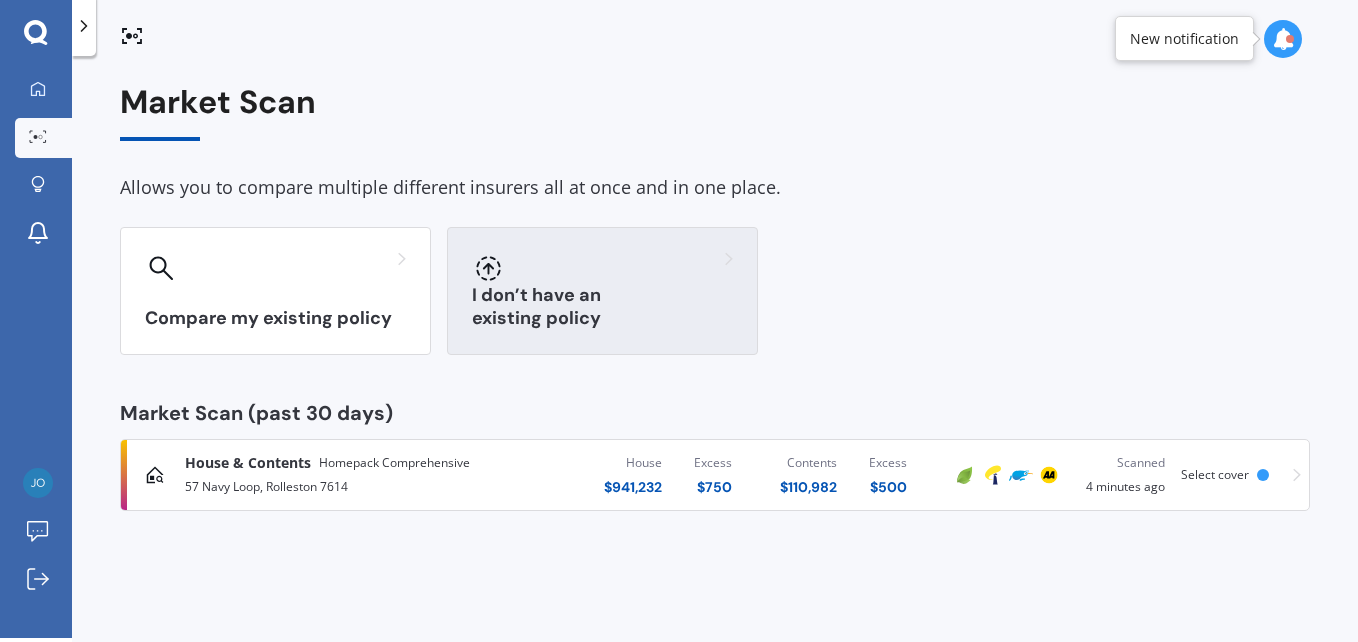 click on "I don’t have an existing policy" at bounding box center (602, 291) 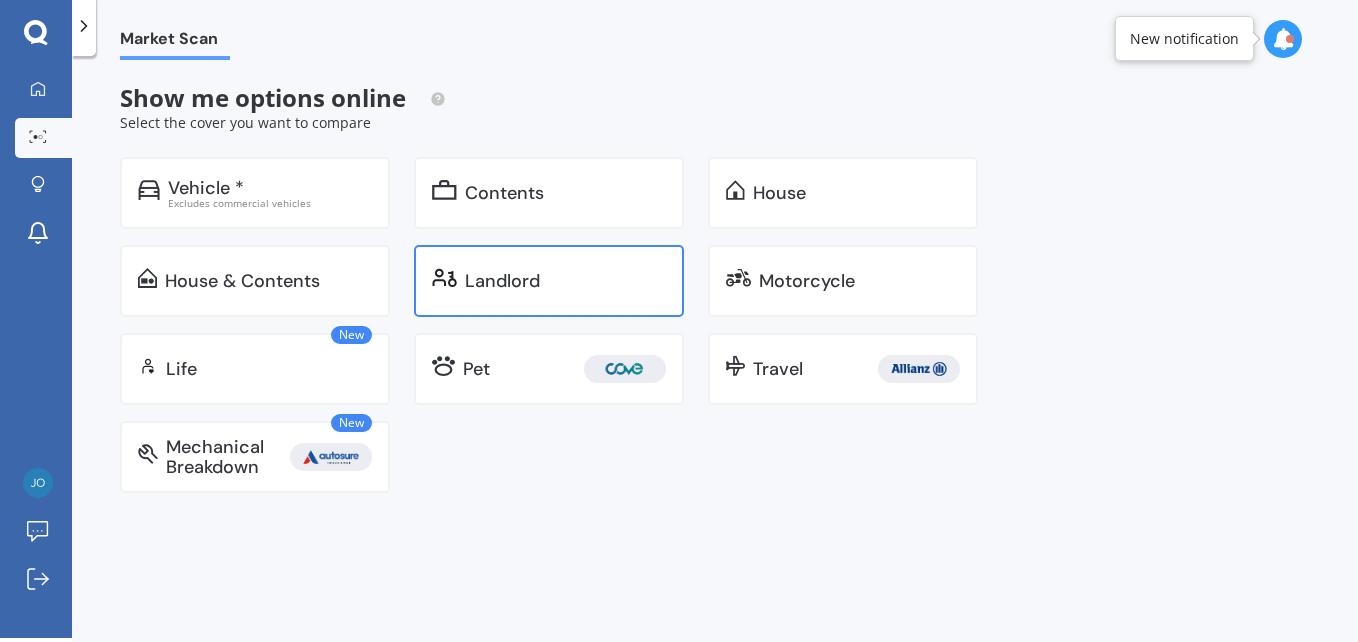 click on "Landlord" at bounding box center [502, 281] 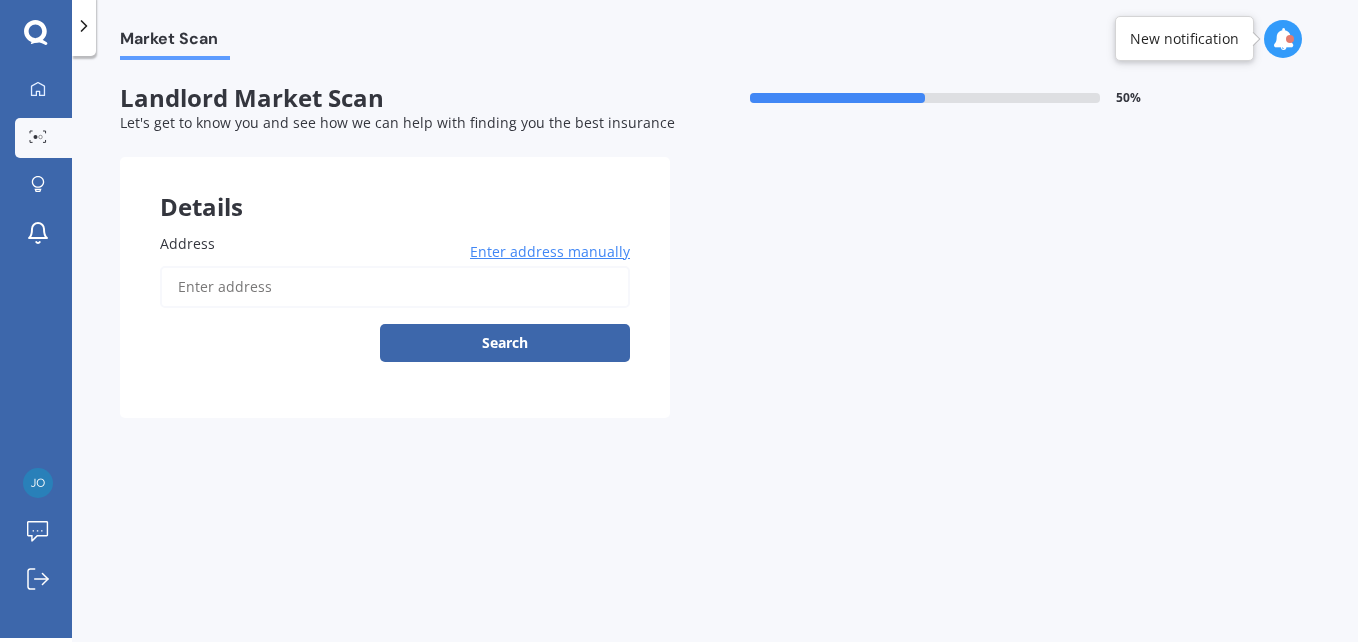 click on "Address" at bounding box center [391, 243] 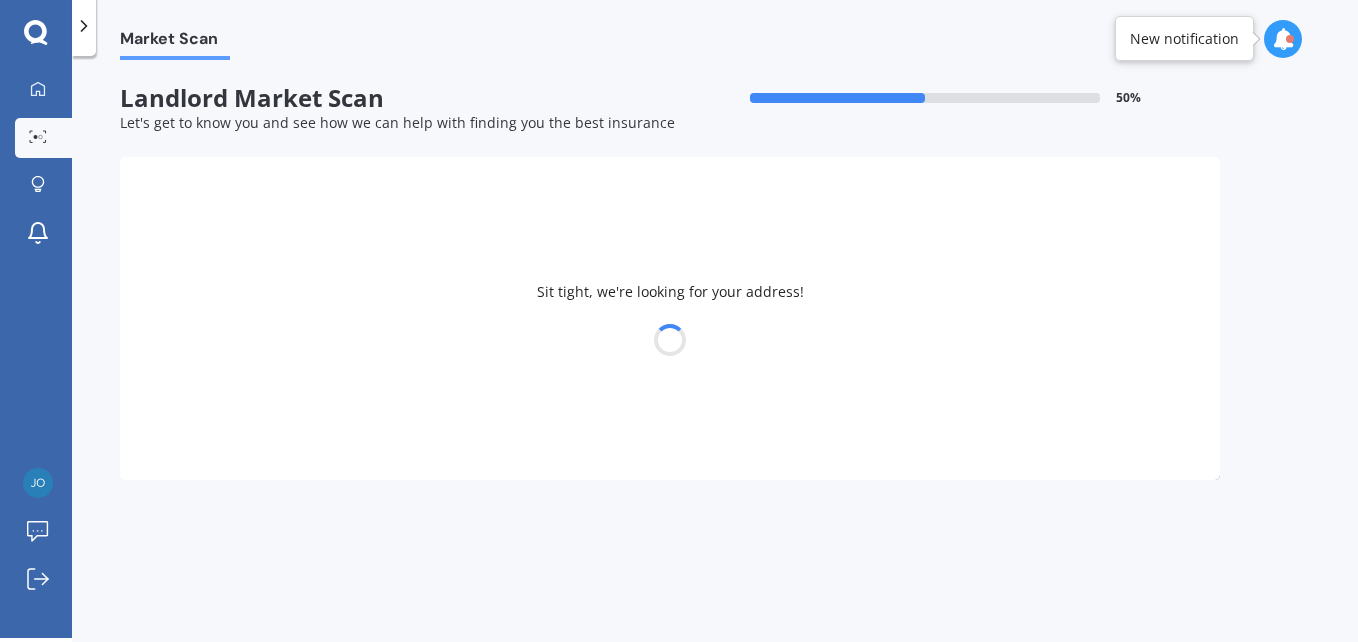 type on "2 [STREET], [CITY], [COUNTRY] [POSTAL_CODE]" 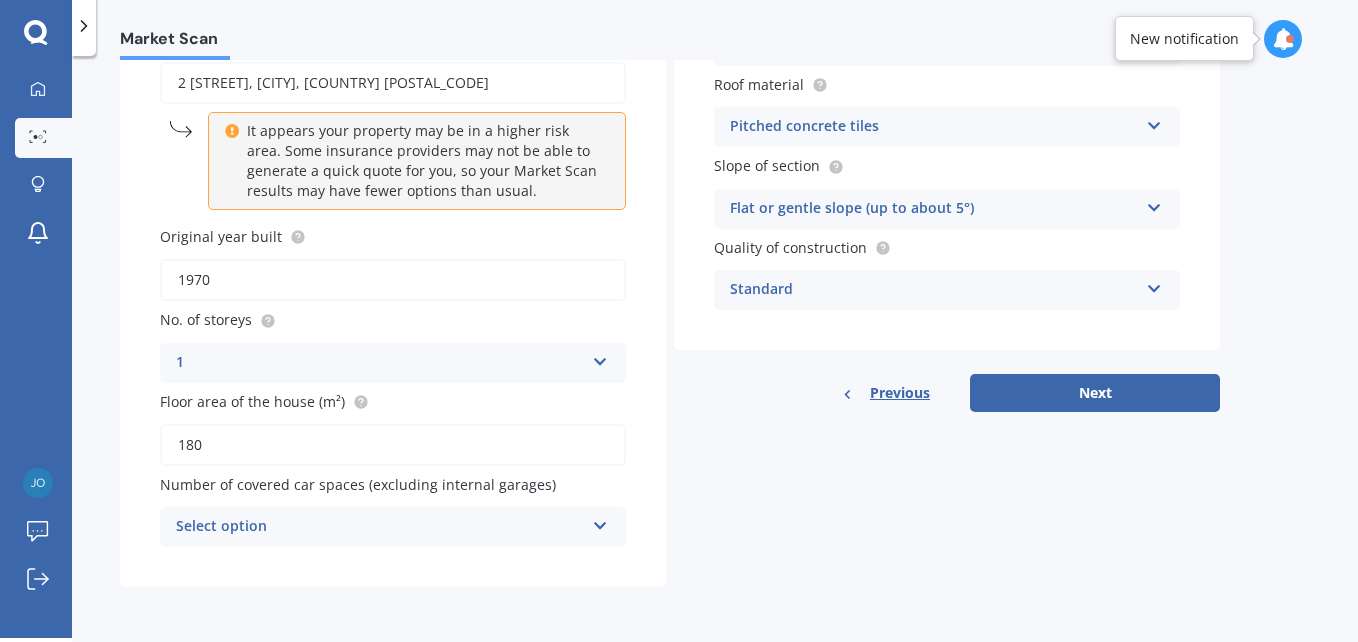 scroll, scrollTop: 205, scrollLeft: 0, axis: vertical 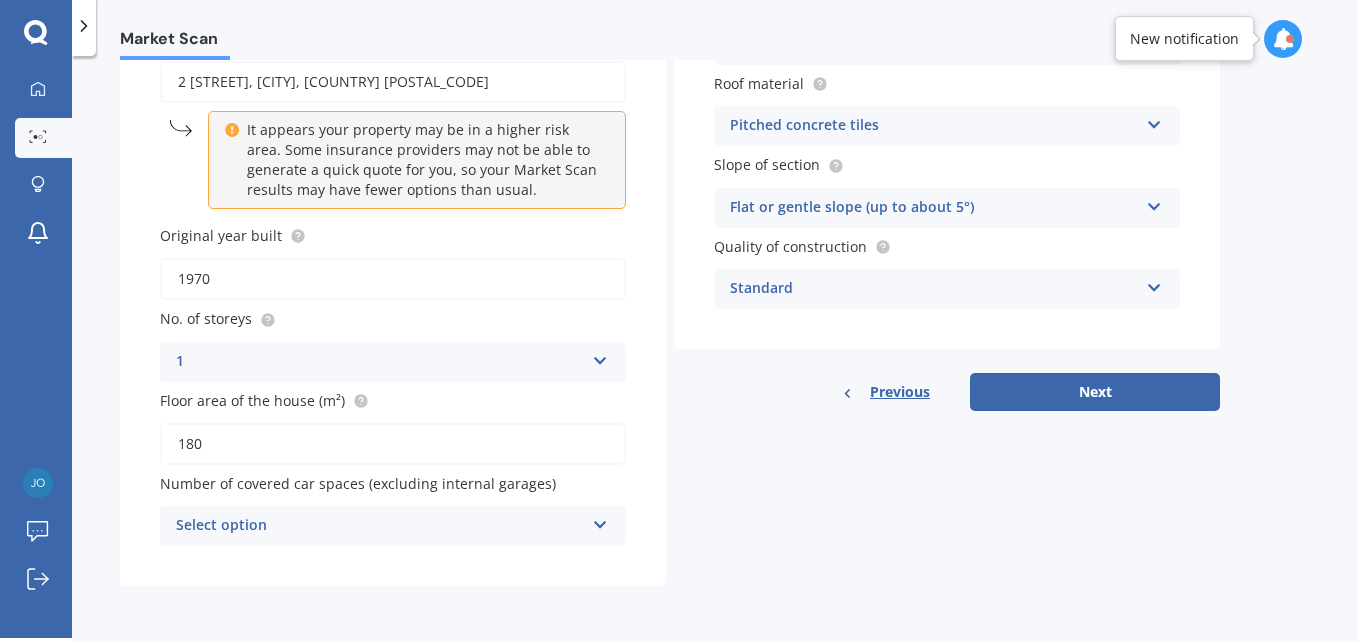 click at bounding box center (600, 521) 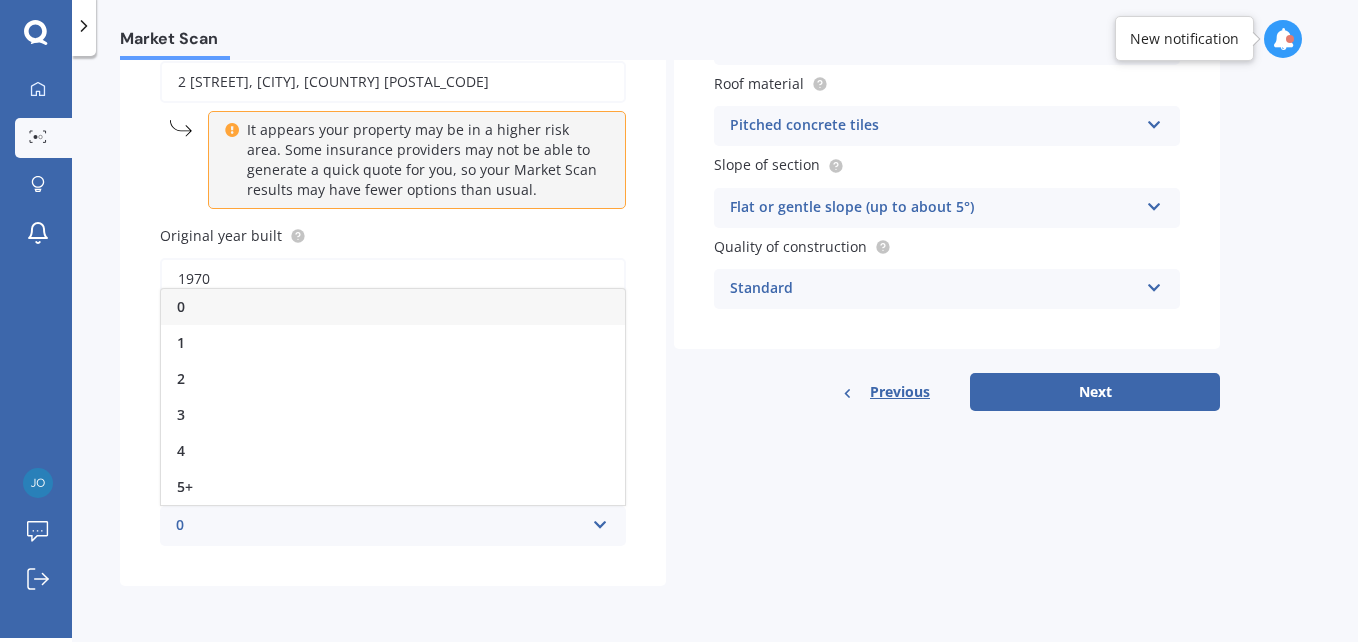 click on "0" at bounding box center [393, 307] 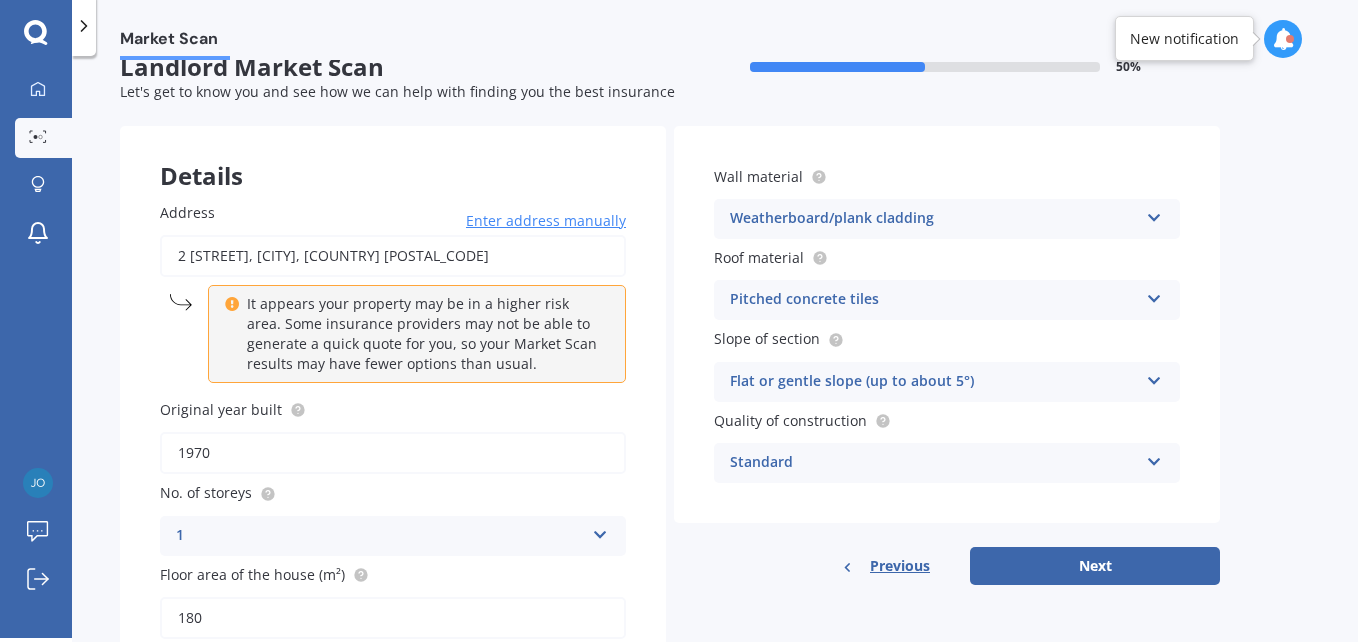scroll, scrollTop: 0, scrollLeft: 0, axis: both 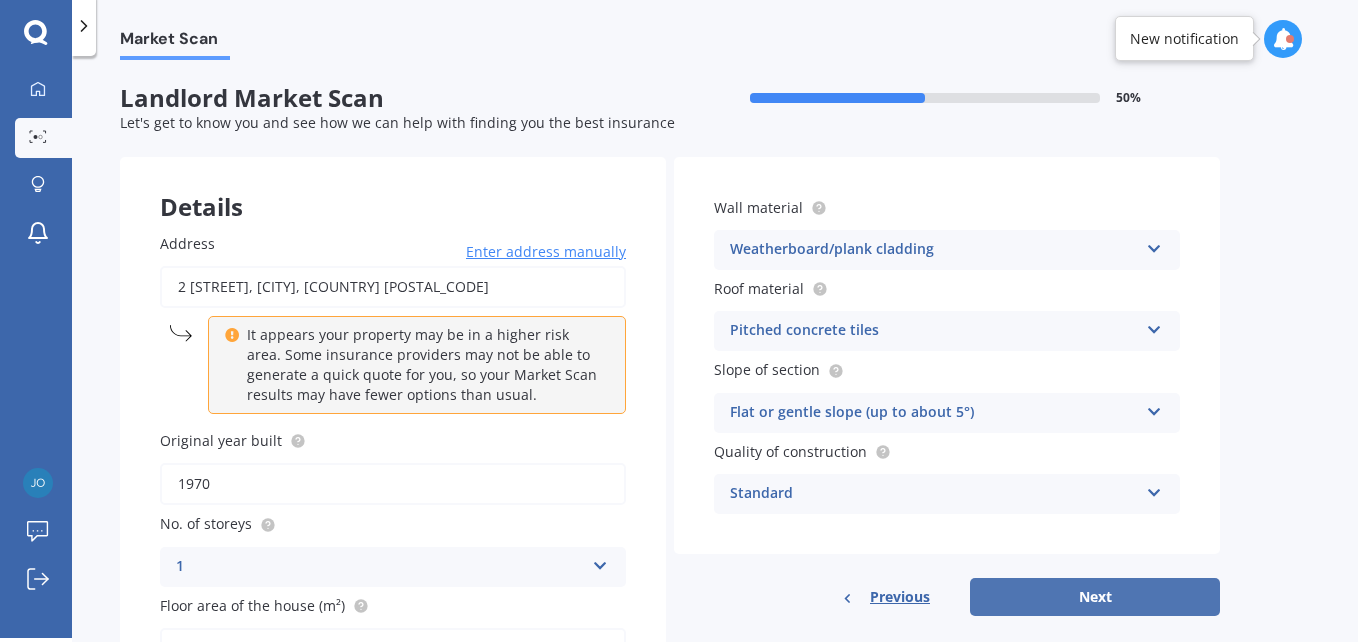 click on "Next" at bounding box center [1095, 597] 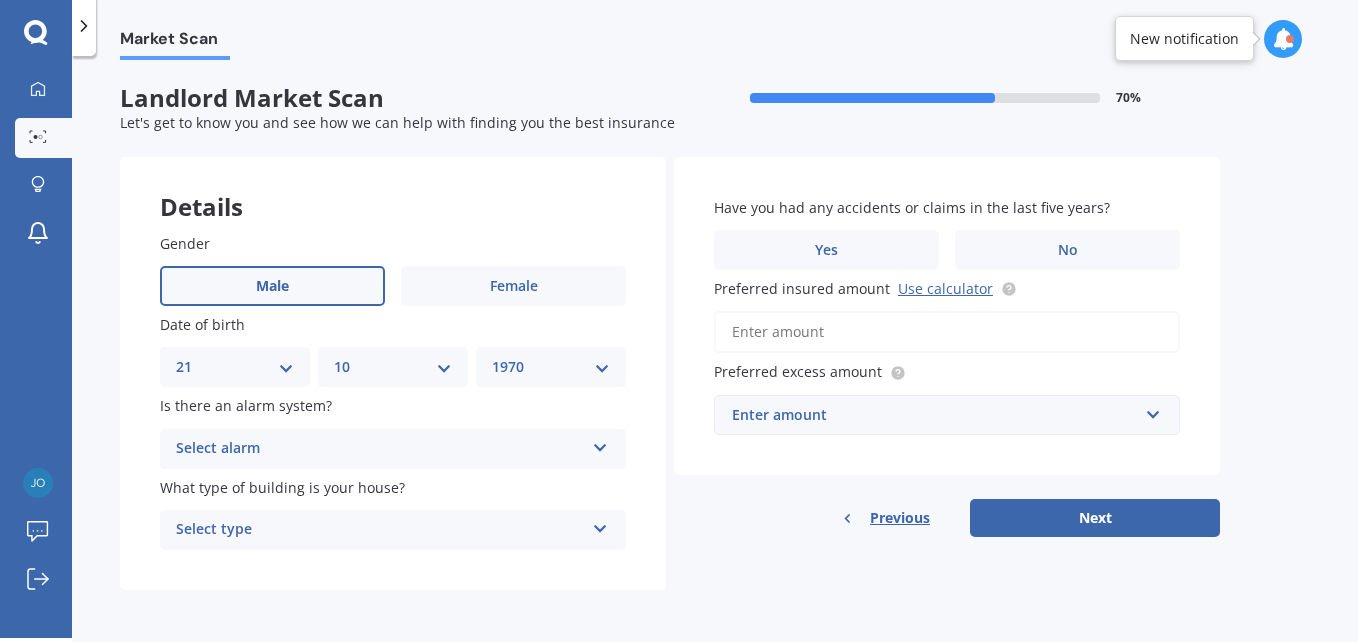 click on "Select alarm" at bounding box center [380, 449] 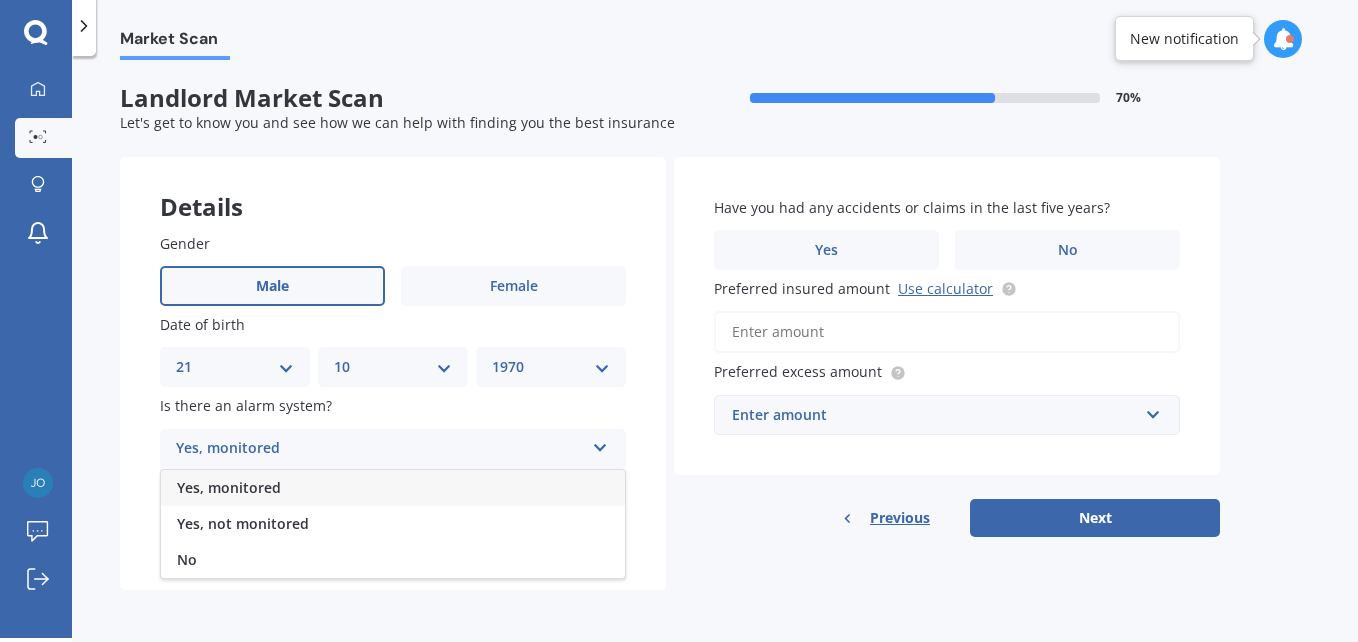 click on "Yes, monitored" at bounding box center [229, 487] 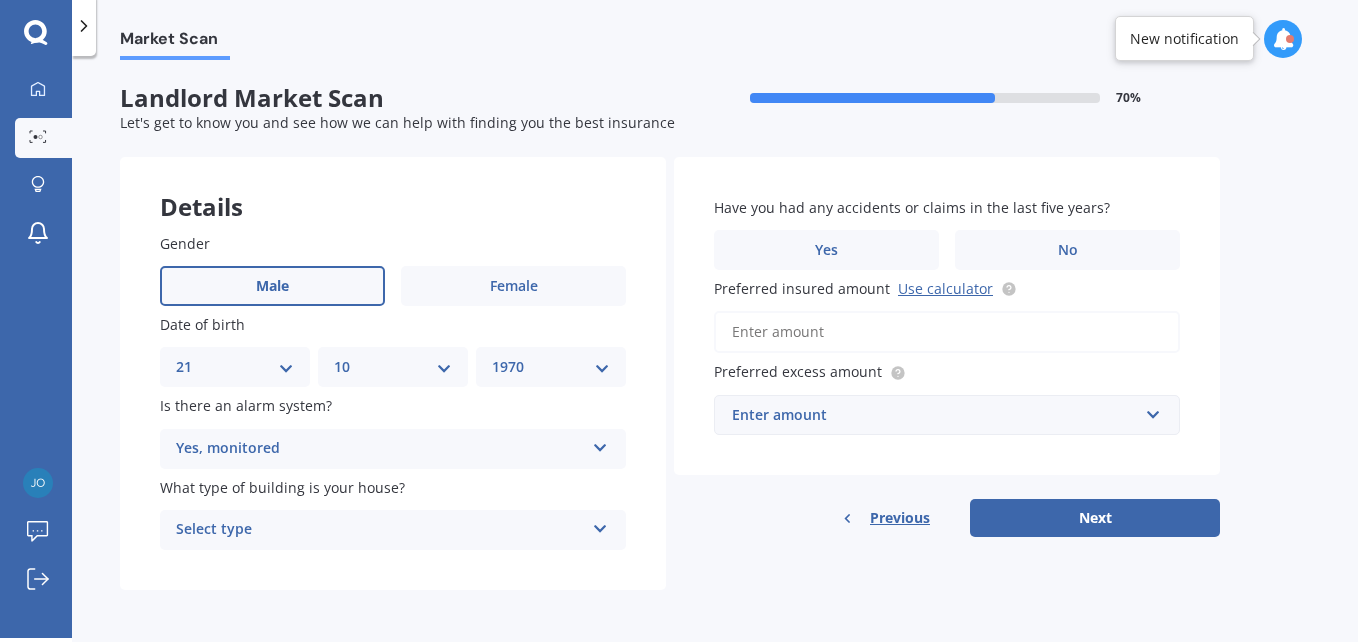 click on "Select type" at bounding box center (380, 530) 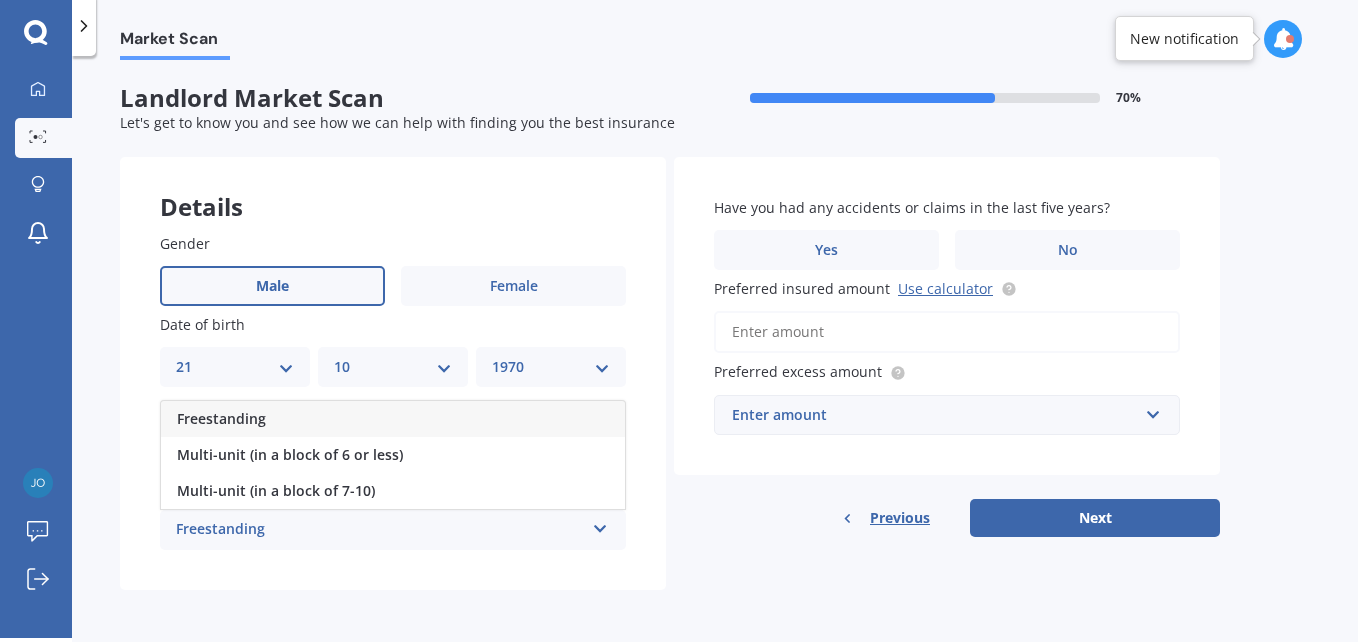 click on "Freestanding" at bounding box center [221, 418] 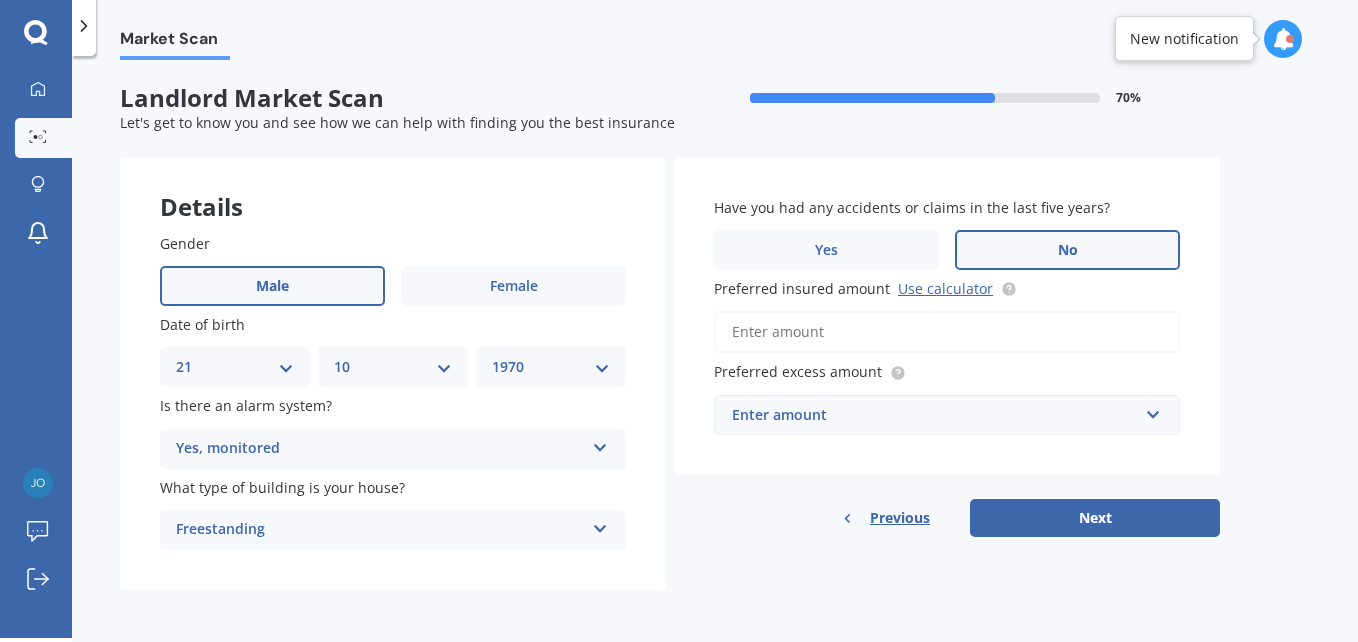 click on "No" at bounding box center (1068, 250) 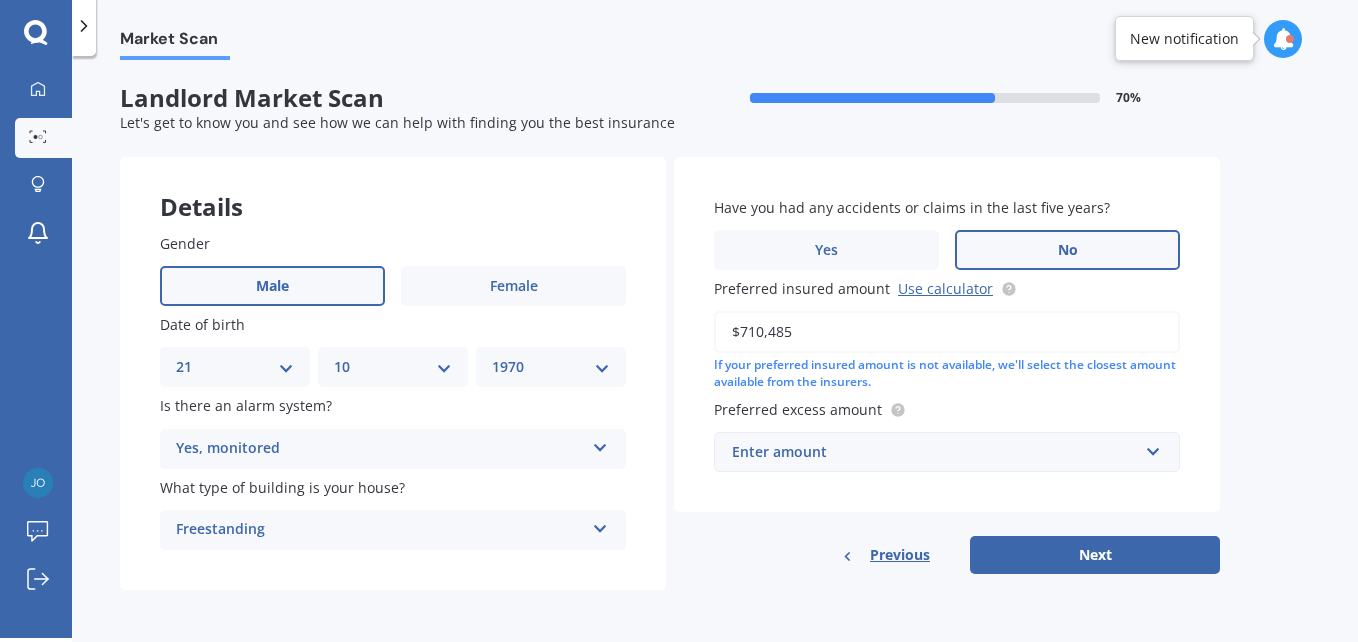 type on "$710,485" 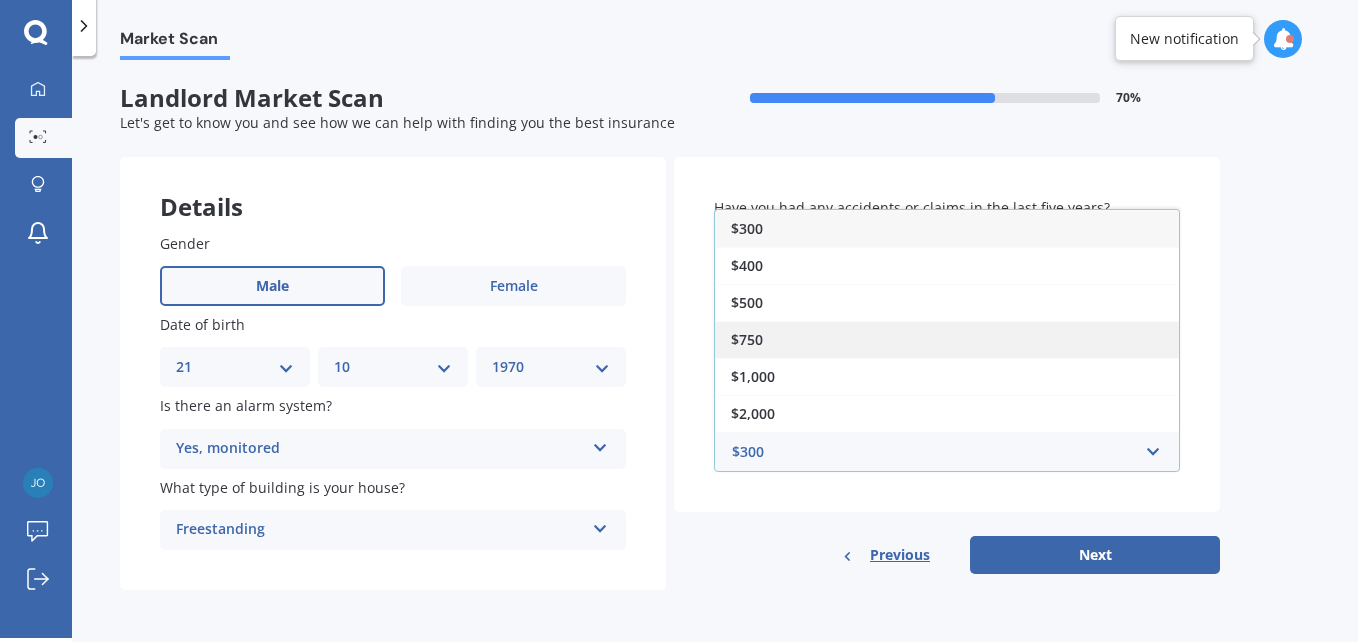 click on "$750" at bounding box center [947, 339] 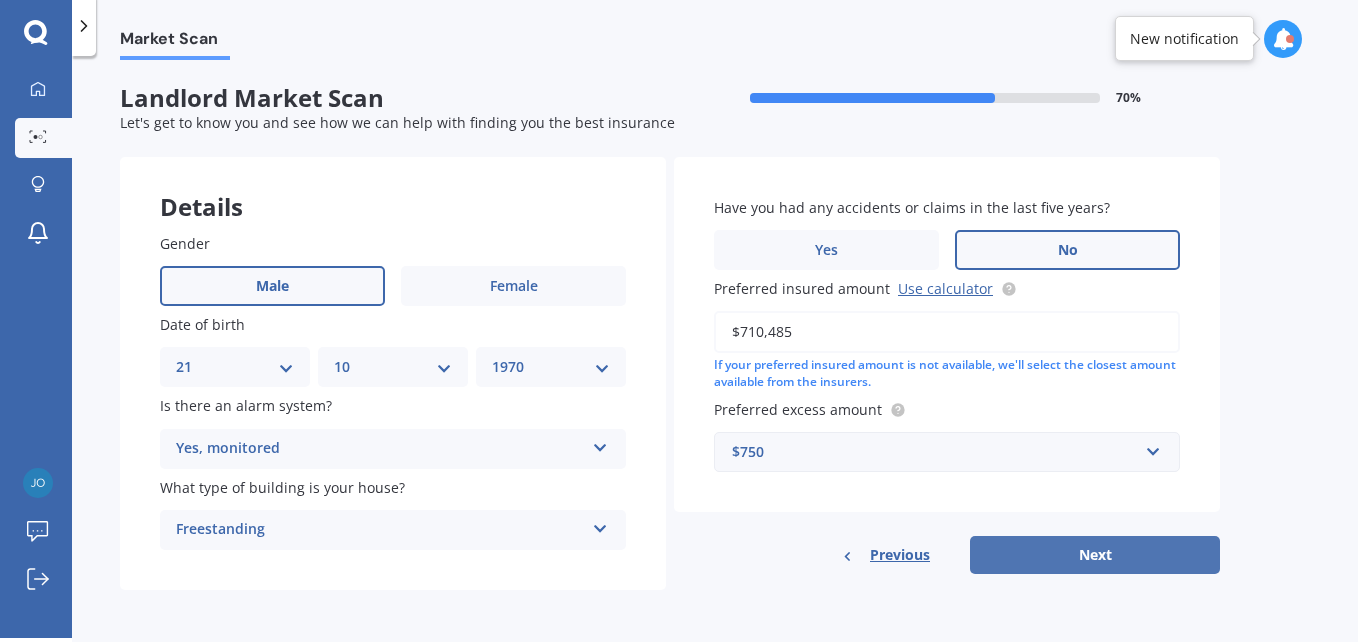 click on "Next" at bounding box center [1095, 555] 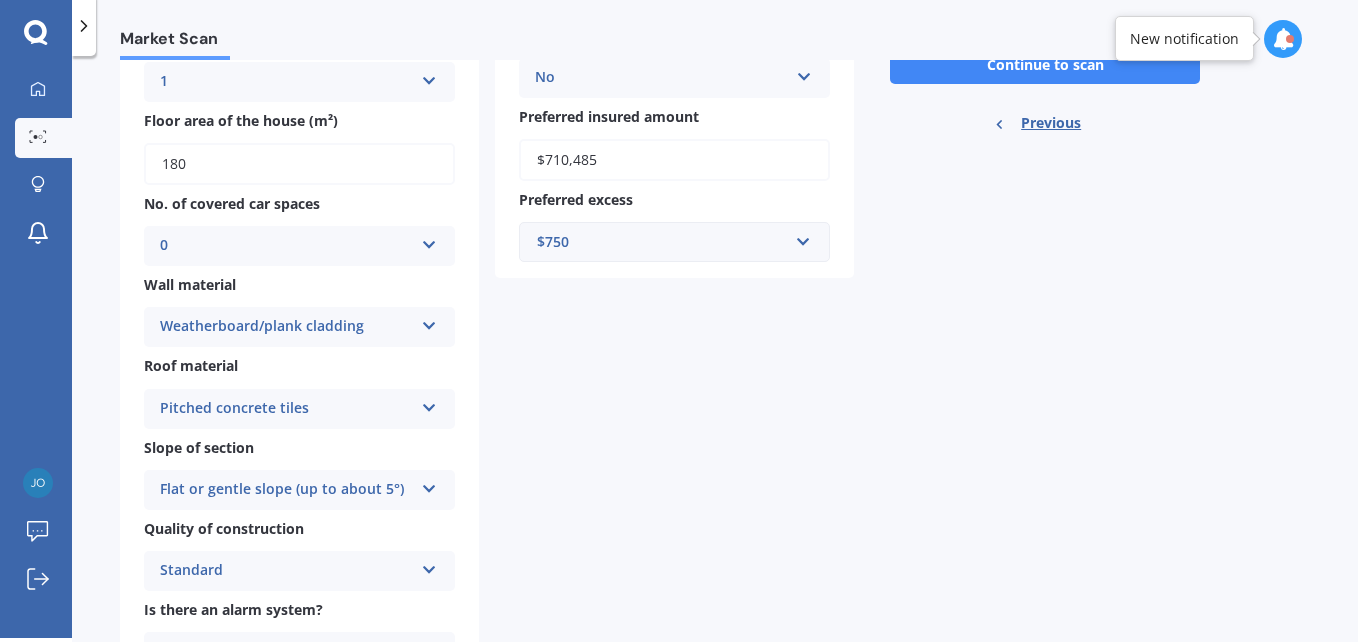 scroll, scrollTop: 100, scrollLeft: 0, axis: vertical 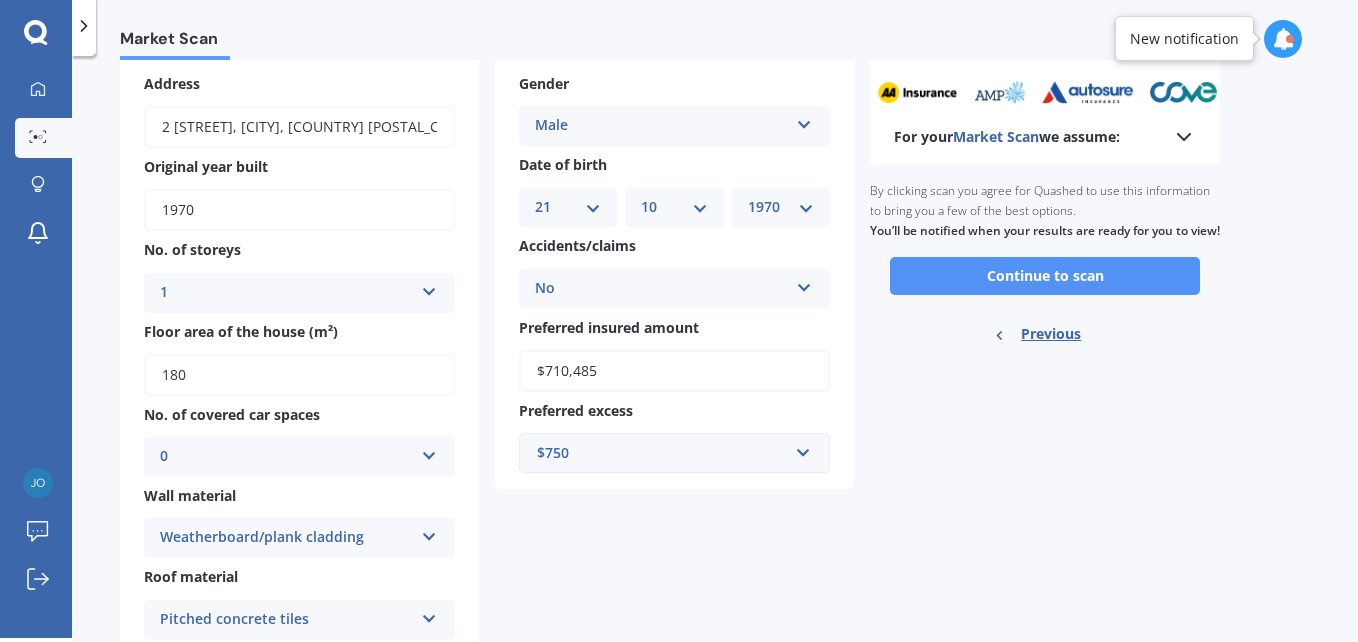 click on "Continue to scan" at bounding box center (1045, 276) 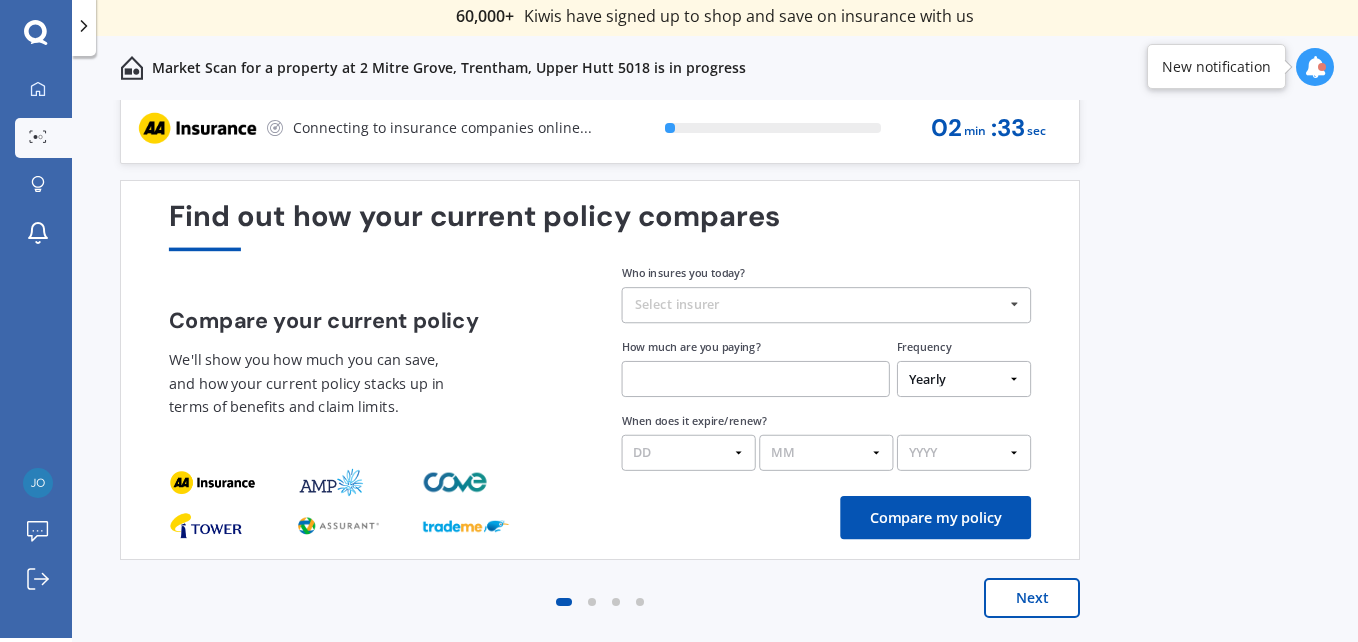 scroll, scrollTop: 0, scrollLeft: 0, axis: both 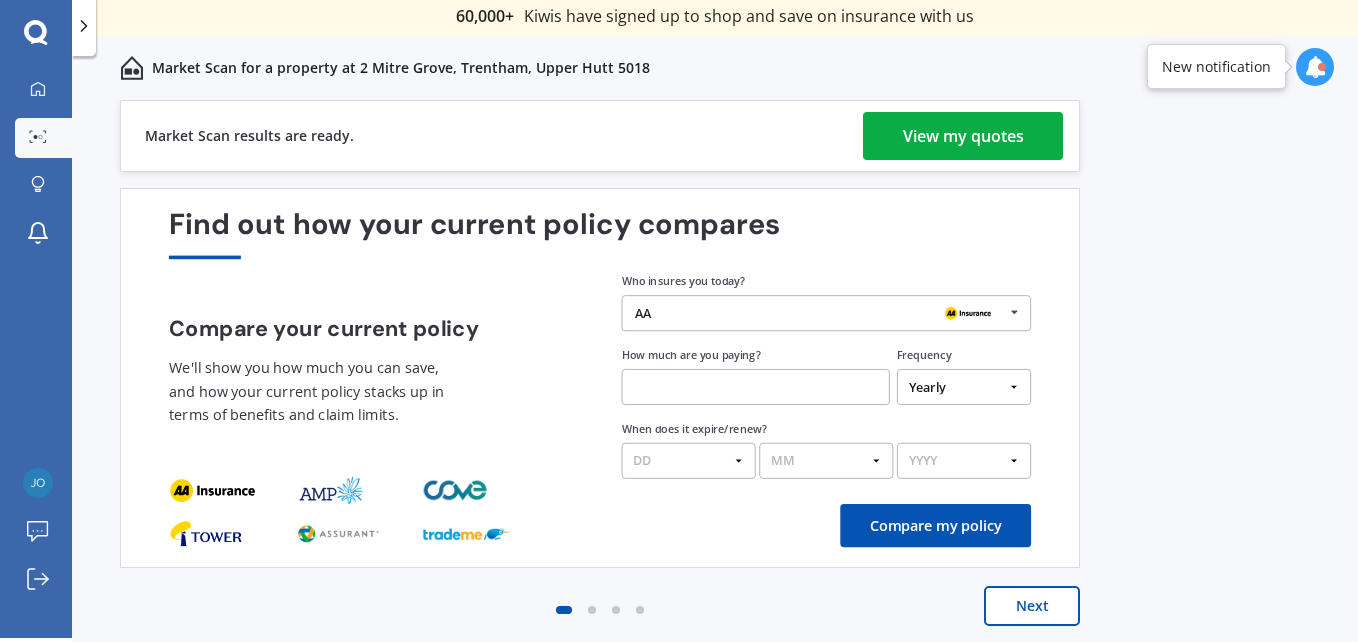 click on "View my quotes" at bounding box center (963, 136) 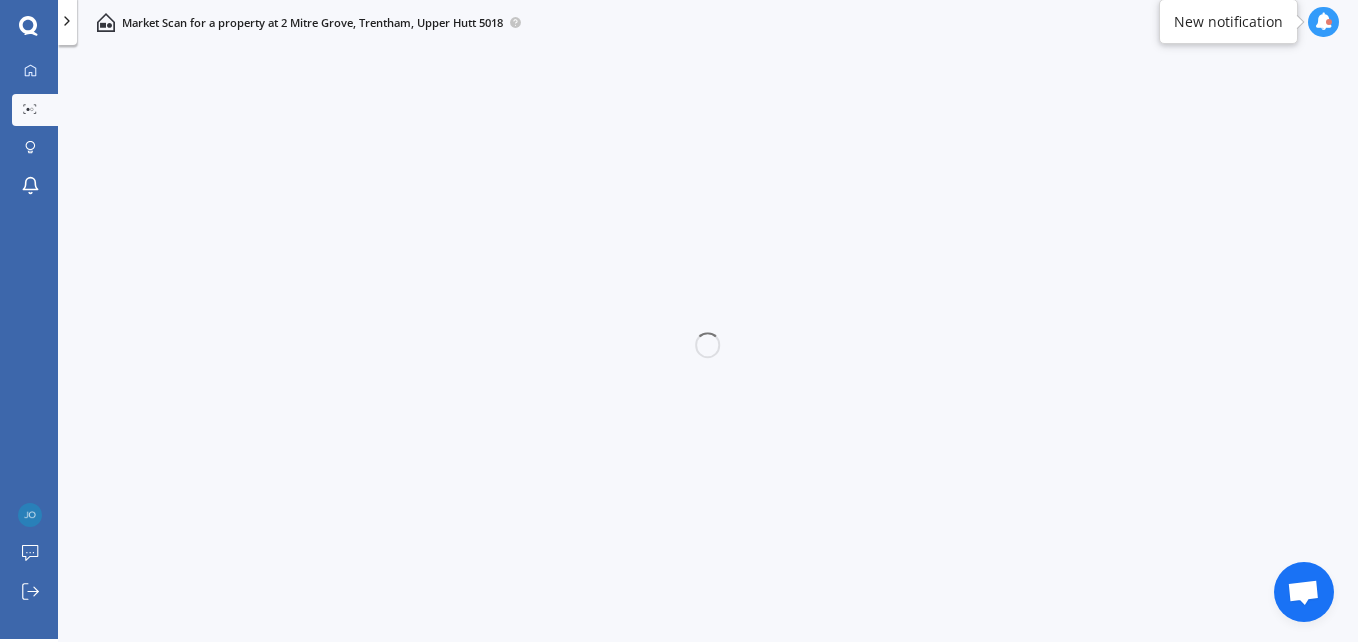 scroll, scrollTop: 3, scrollLeft: 0, axis: vertical 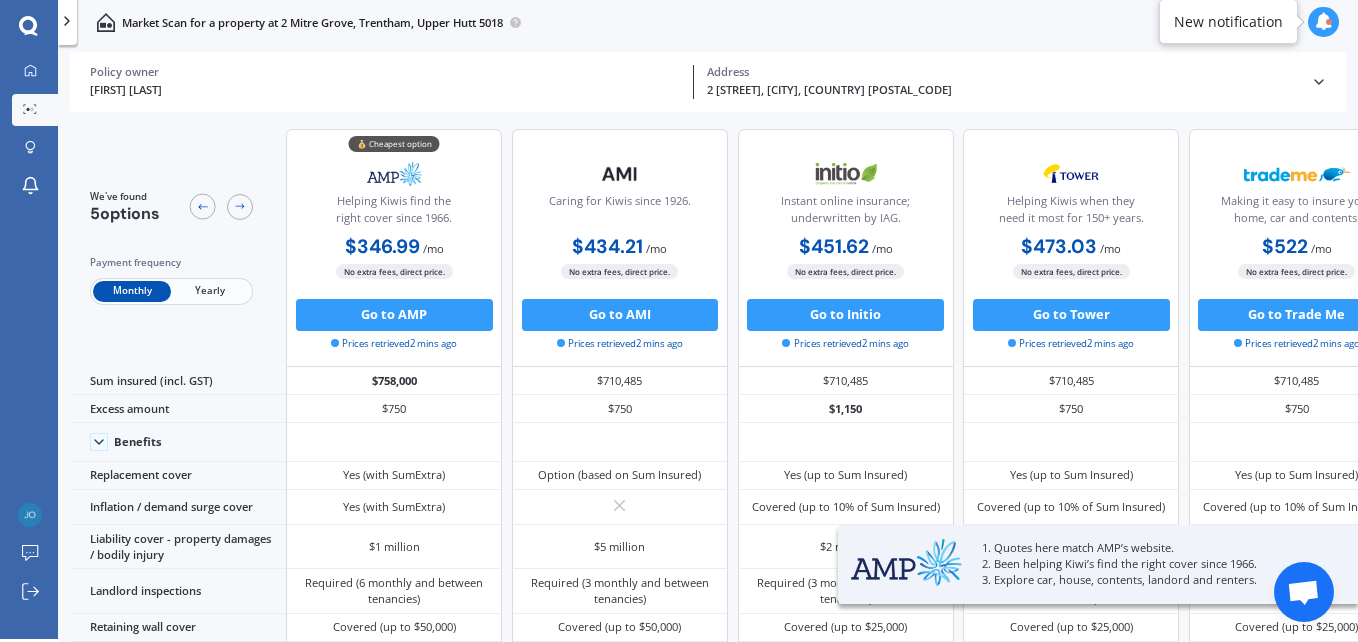 click on "Yearly" at bounding box center (210, 291) 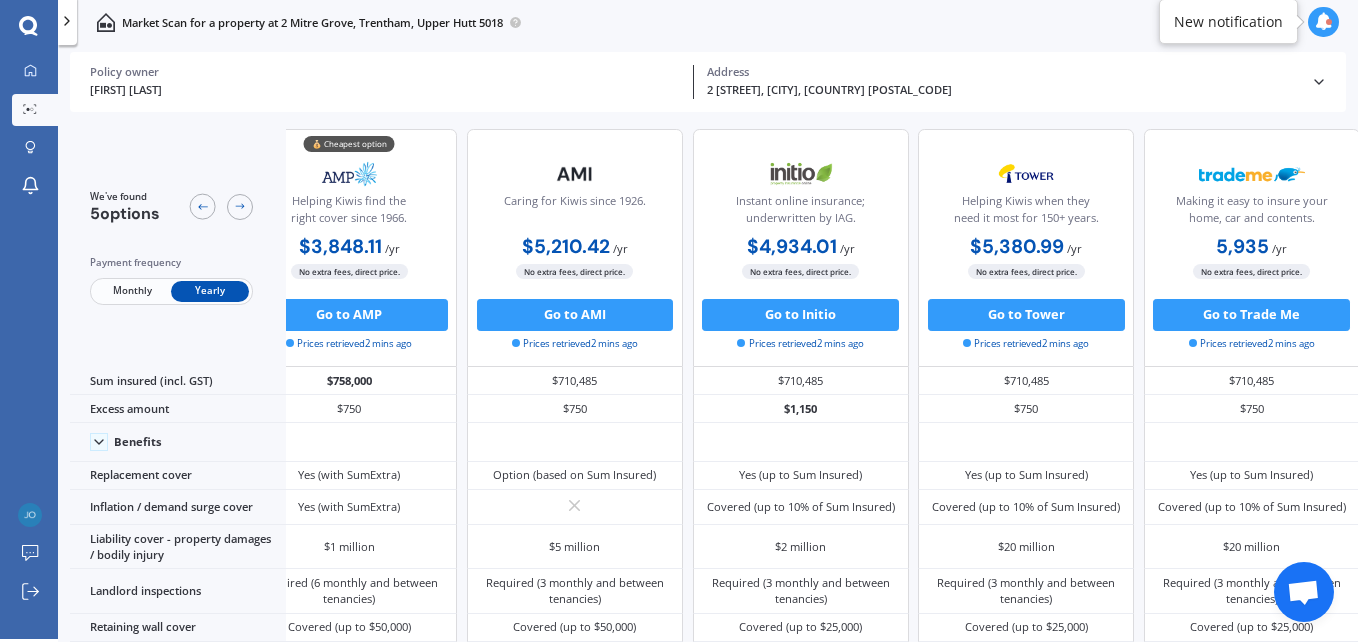 scroll, scrollTop: 0, scrollLeft: 67, axis: horizontal 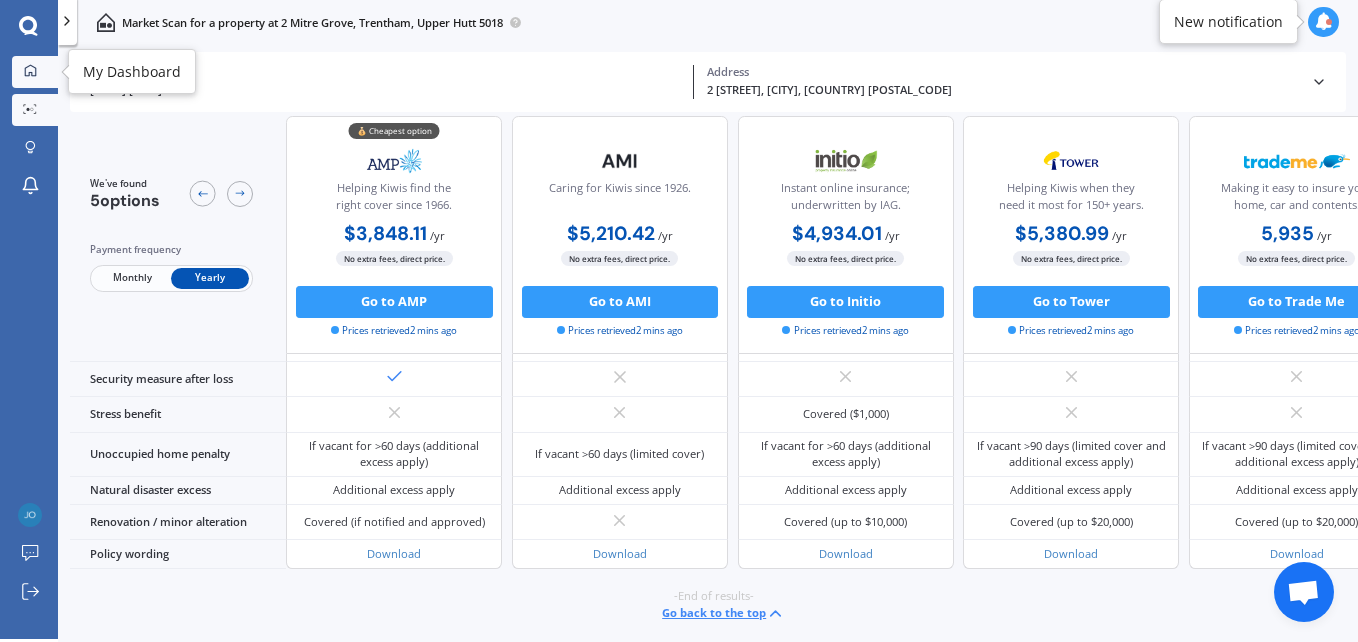 click on "My Dashboard" at bounding box center [35, 72] 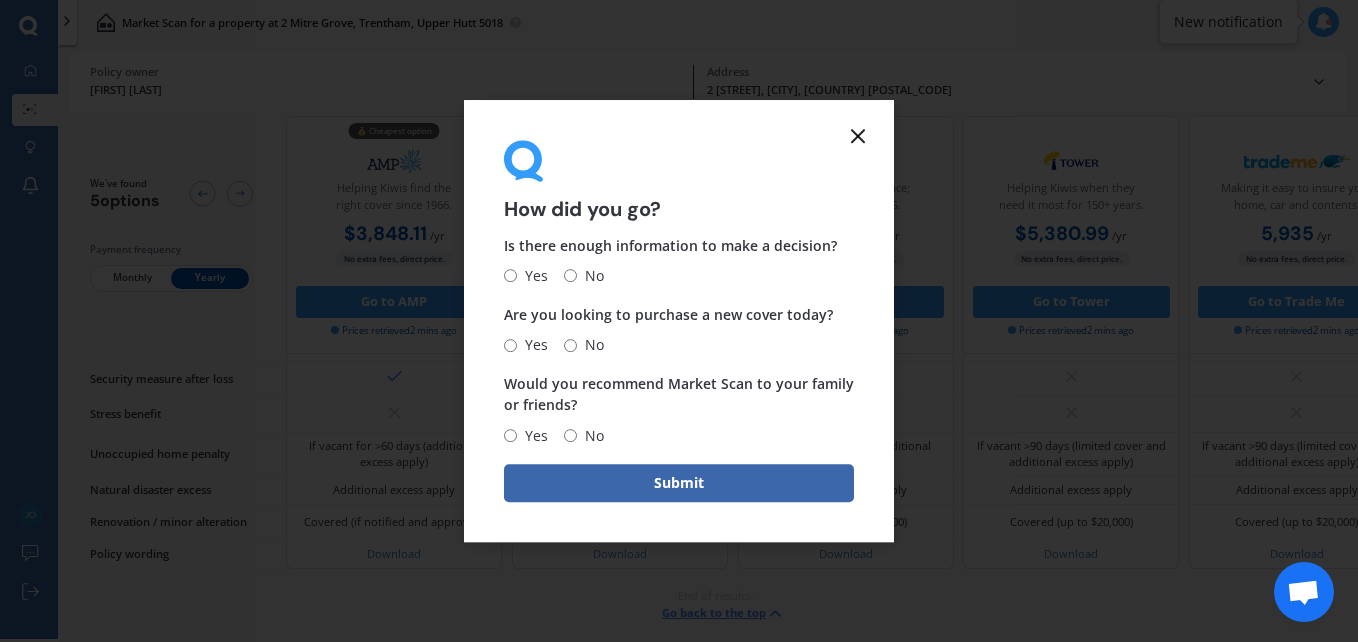 click 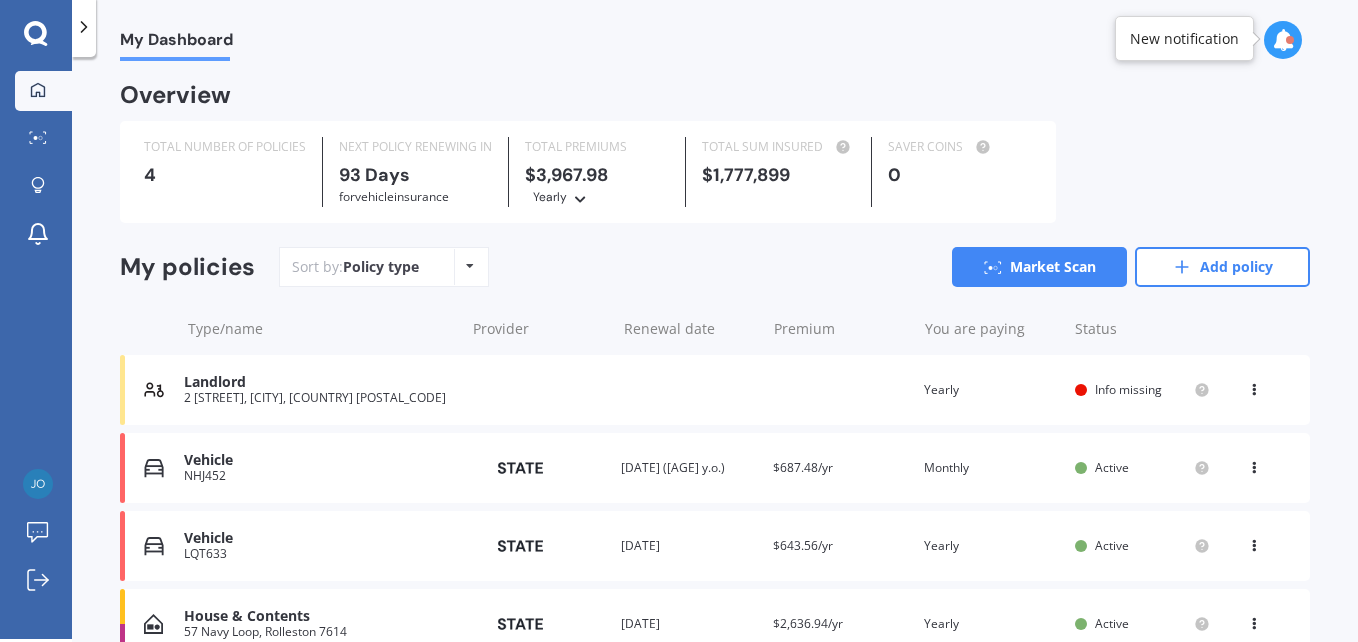 scroll, scrollTop: 4, scrollLeft: 0, axis: vertical 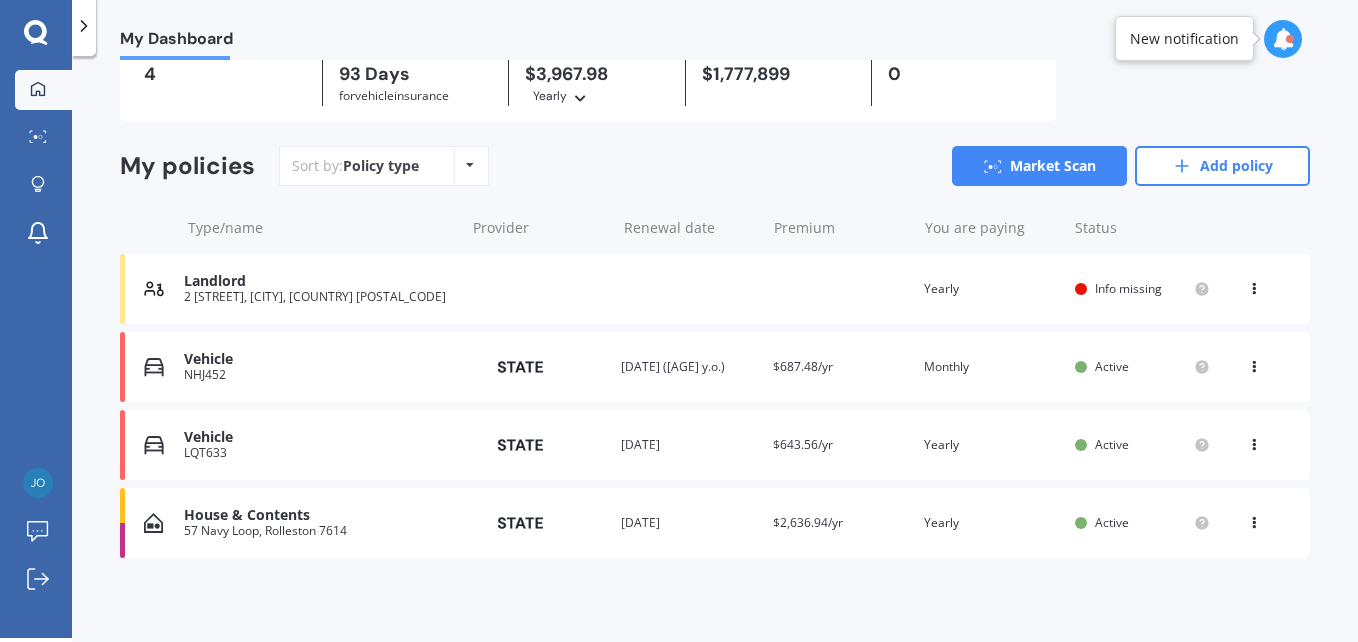 click on "Info missing" at bounding box center (1128, 288) 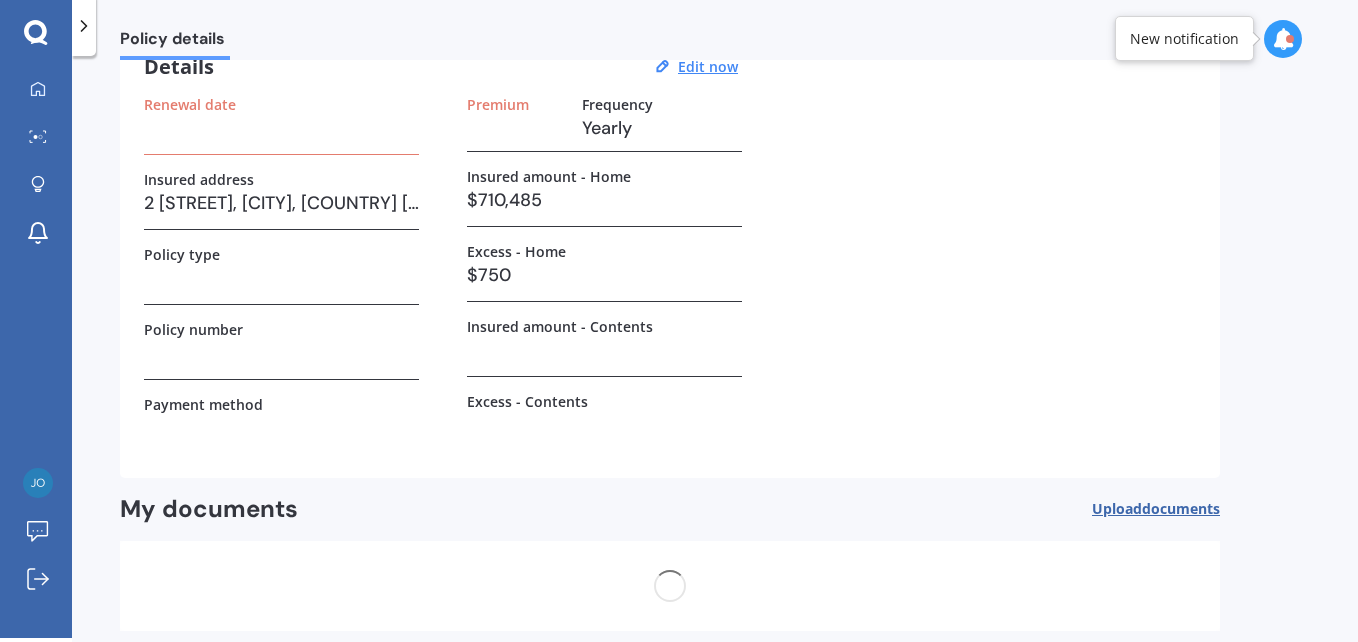 scroll, scrollTop: 0, scrollLeft: 0, axis: both 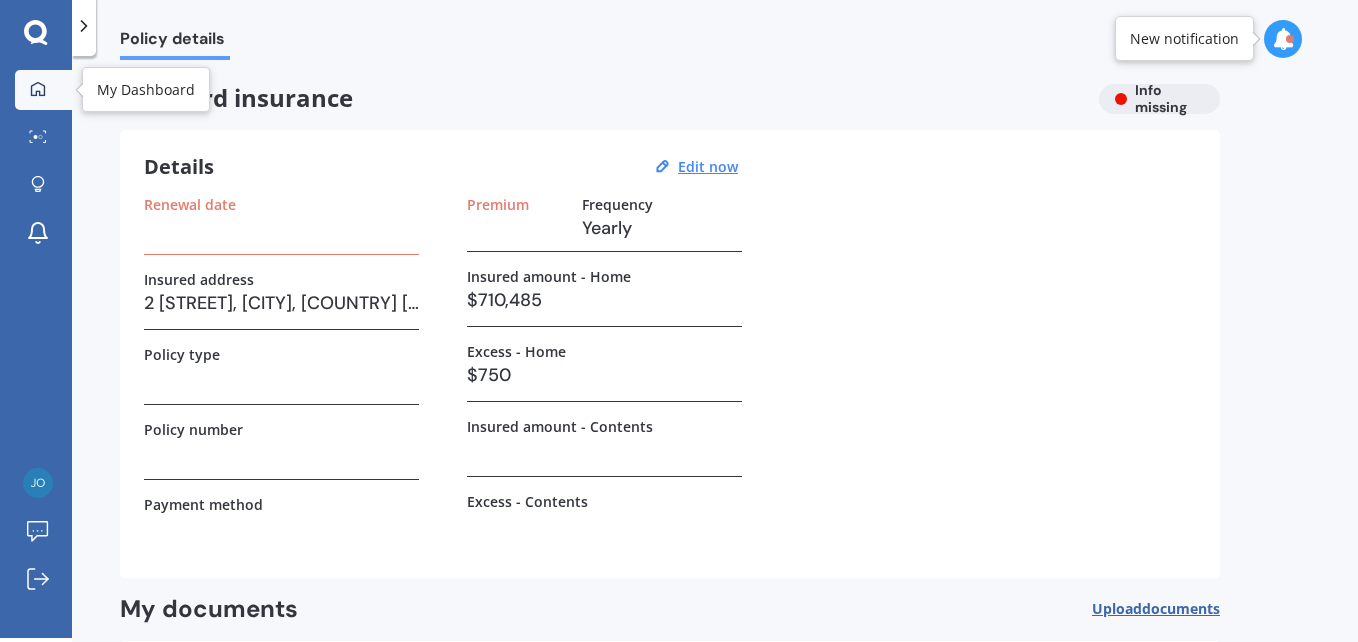 click at bounding box center [38, 90] 